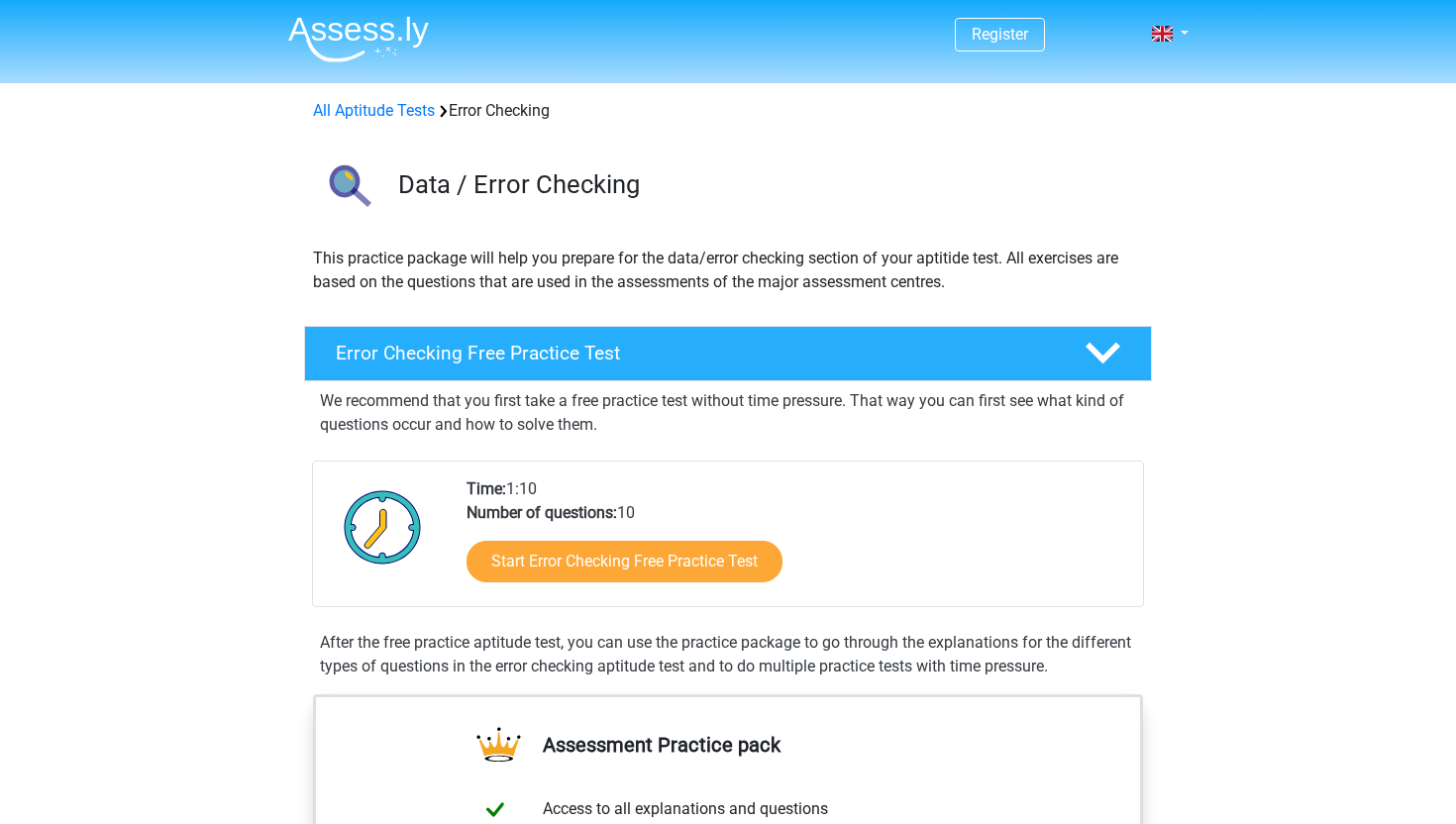scroll, scrollTop: 0, scrollLeft: 0, axis: both 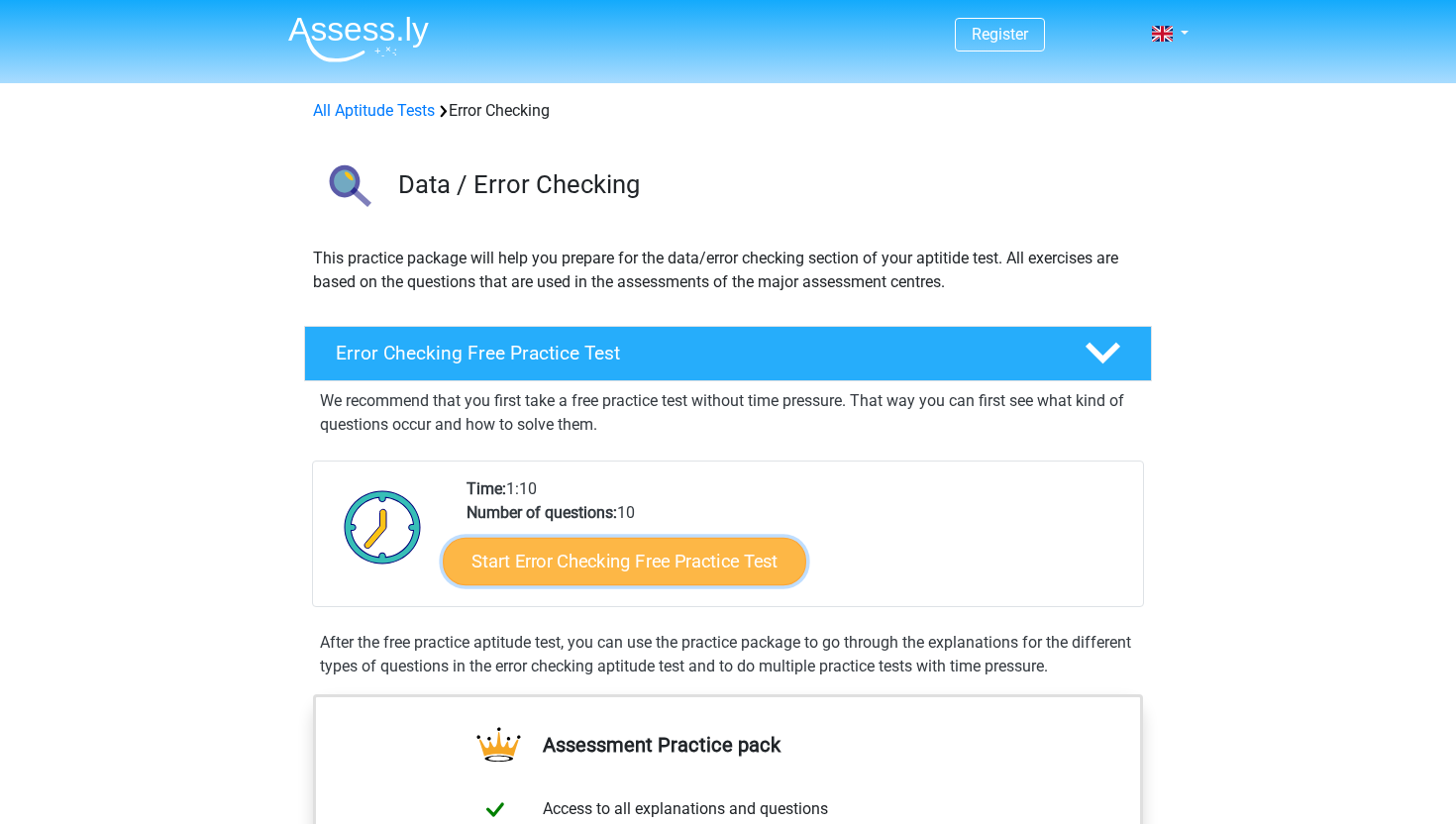 click on "Start Error Checking
Free Practice Test" at bounding box center (624, 562) 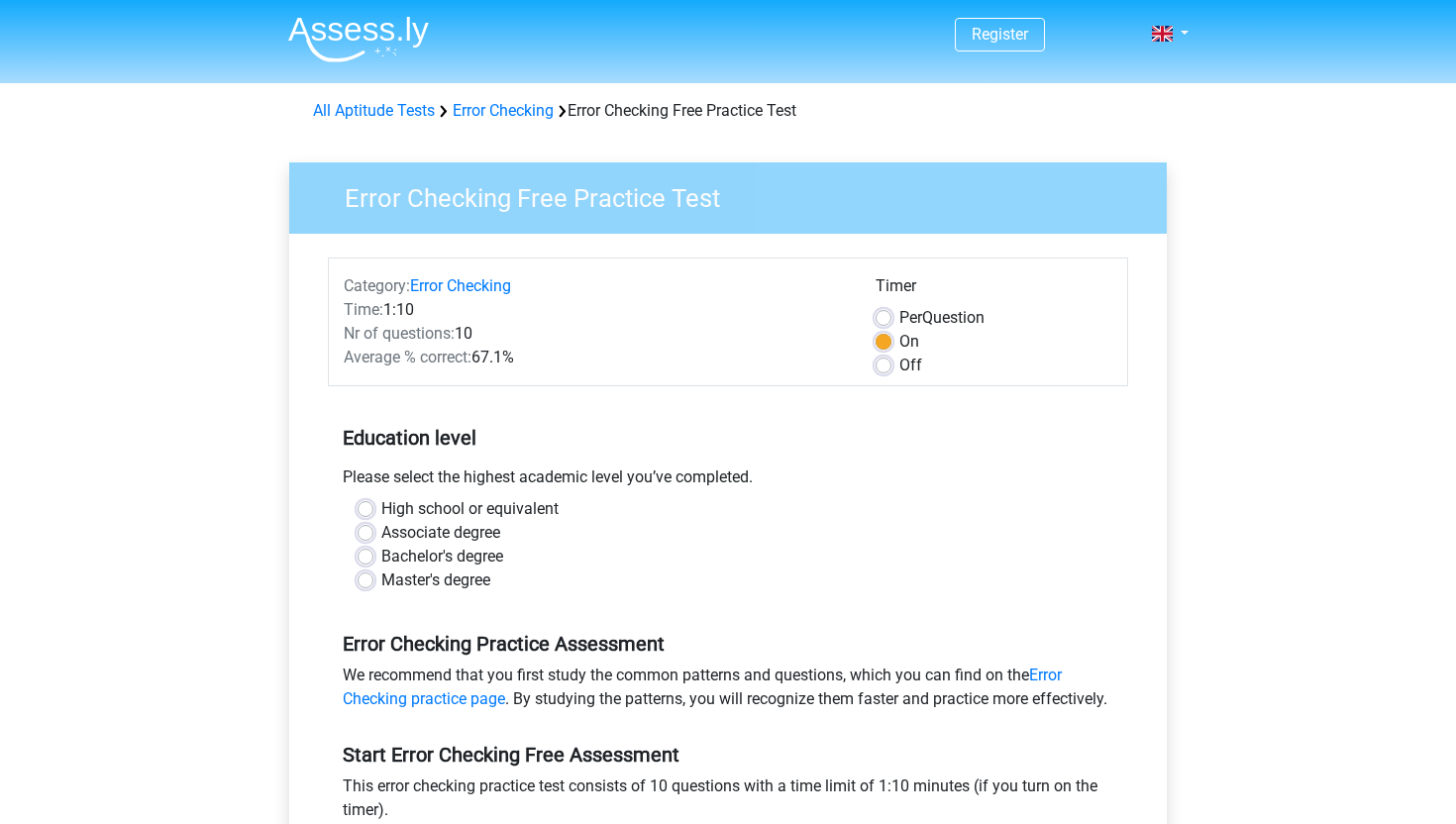 scroll, scrollTop: 0, scrollLeft: 0, axis: both 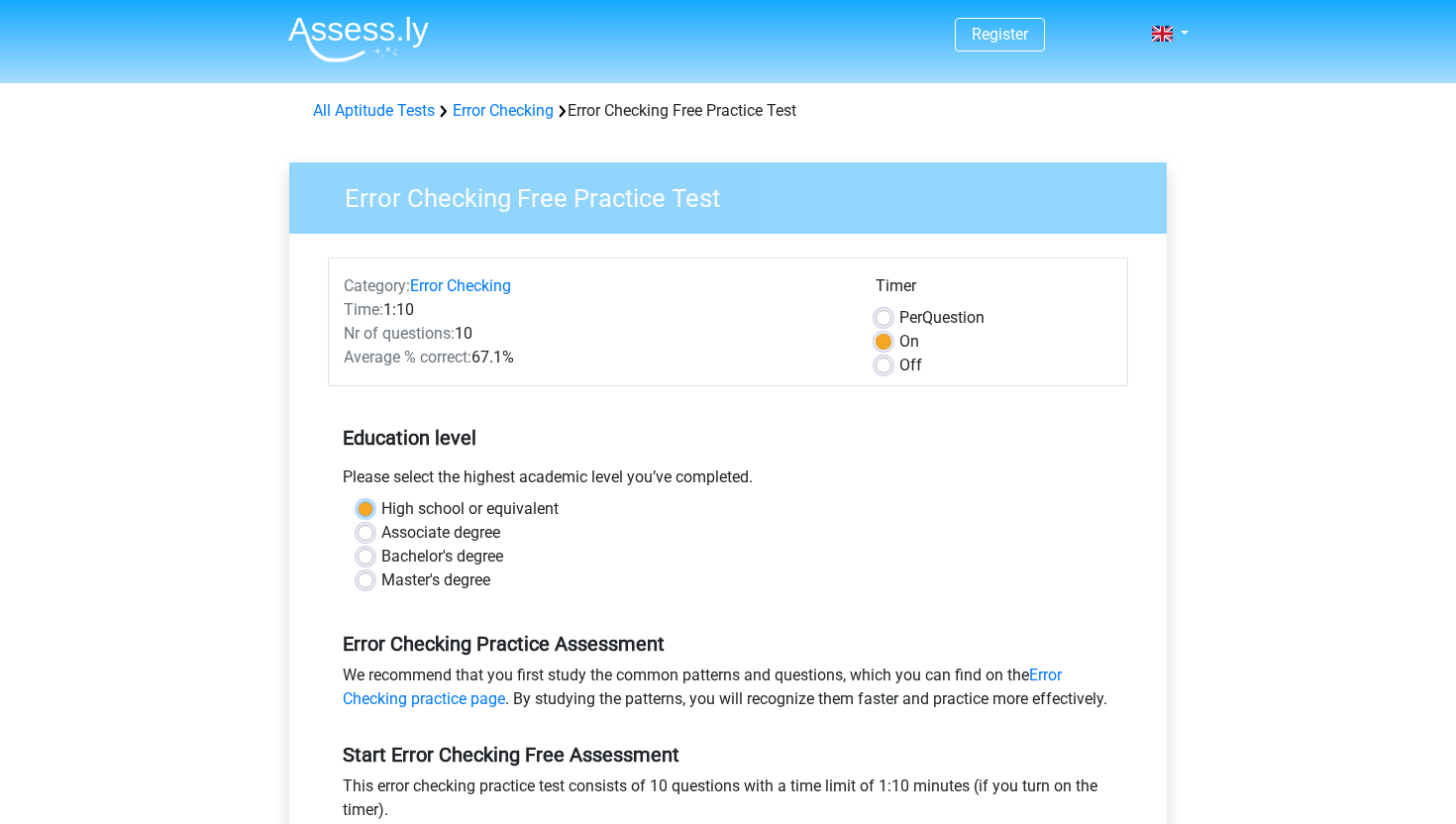 click on "High school or equivalent" at bounding box center (365, 507) 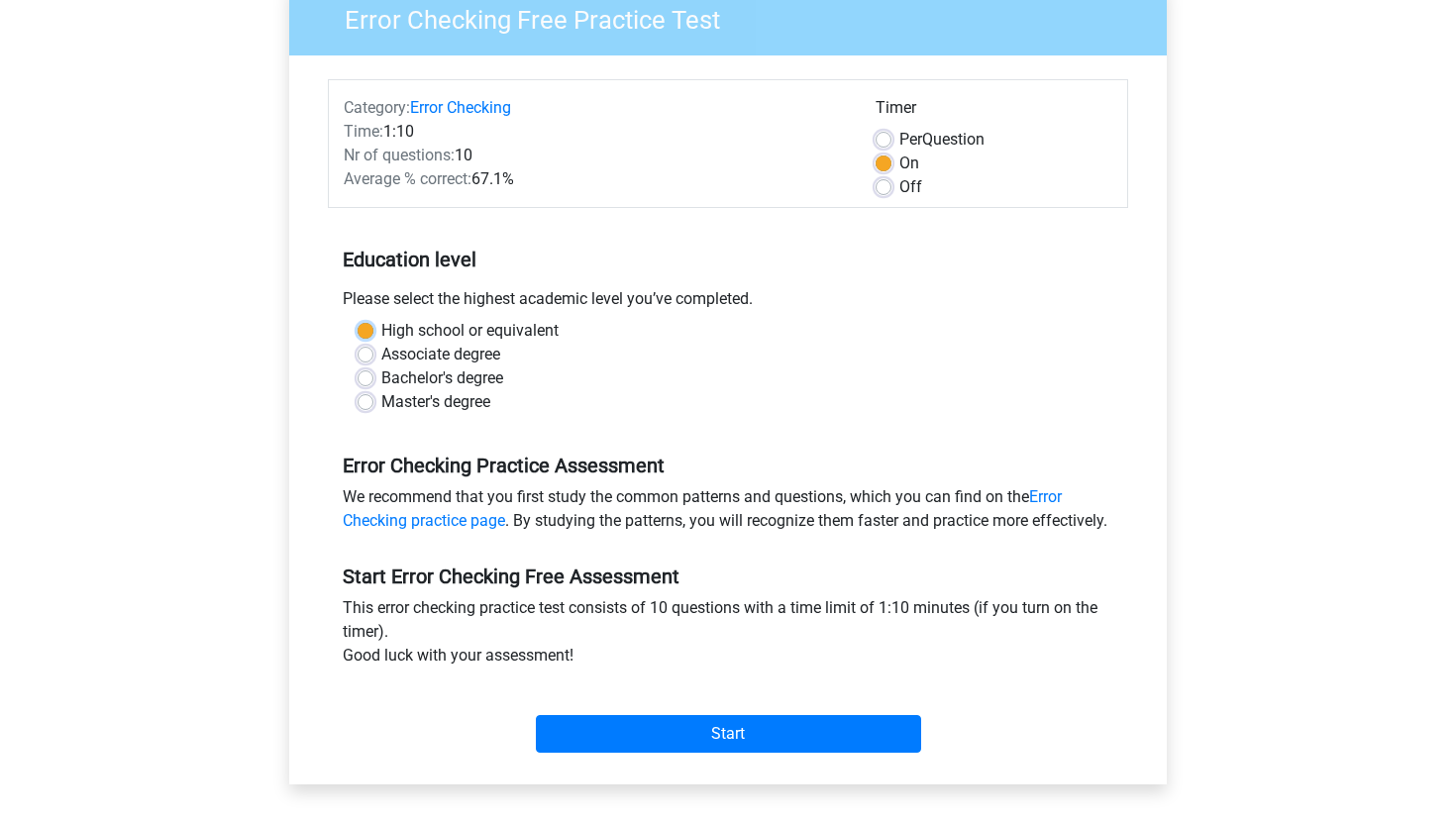 scroll, scrollTop: 180, scrollLeft: 0, axis: vertical 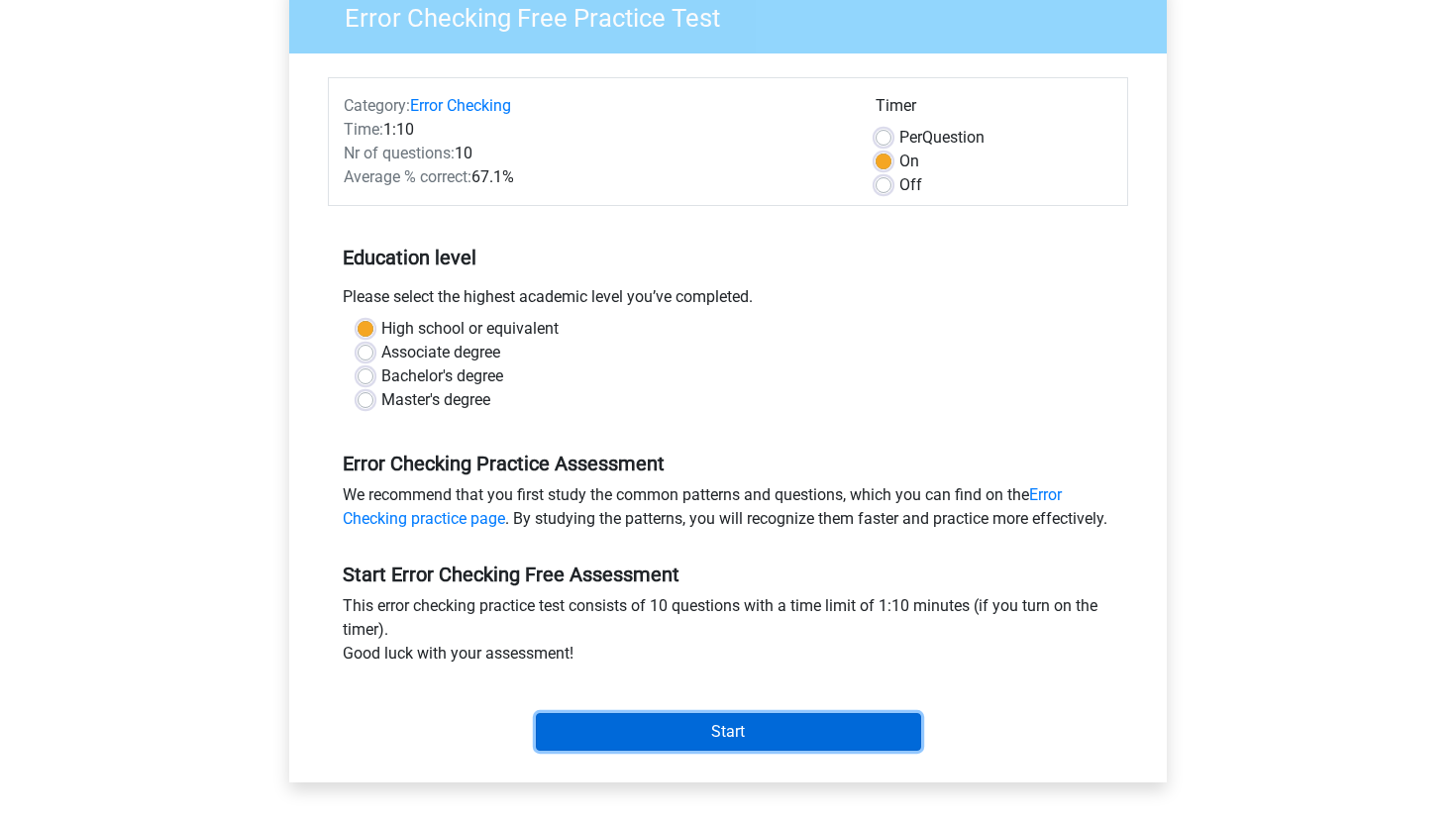 click on "Start" at bounding box center (728, 732) 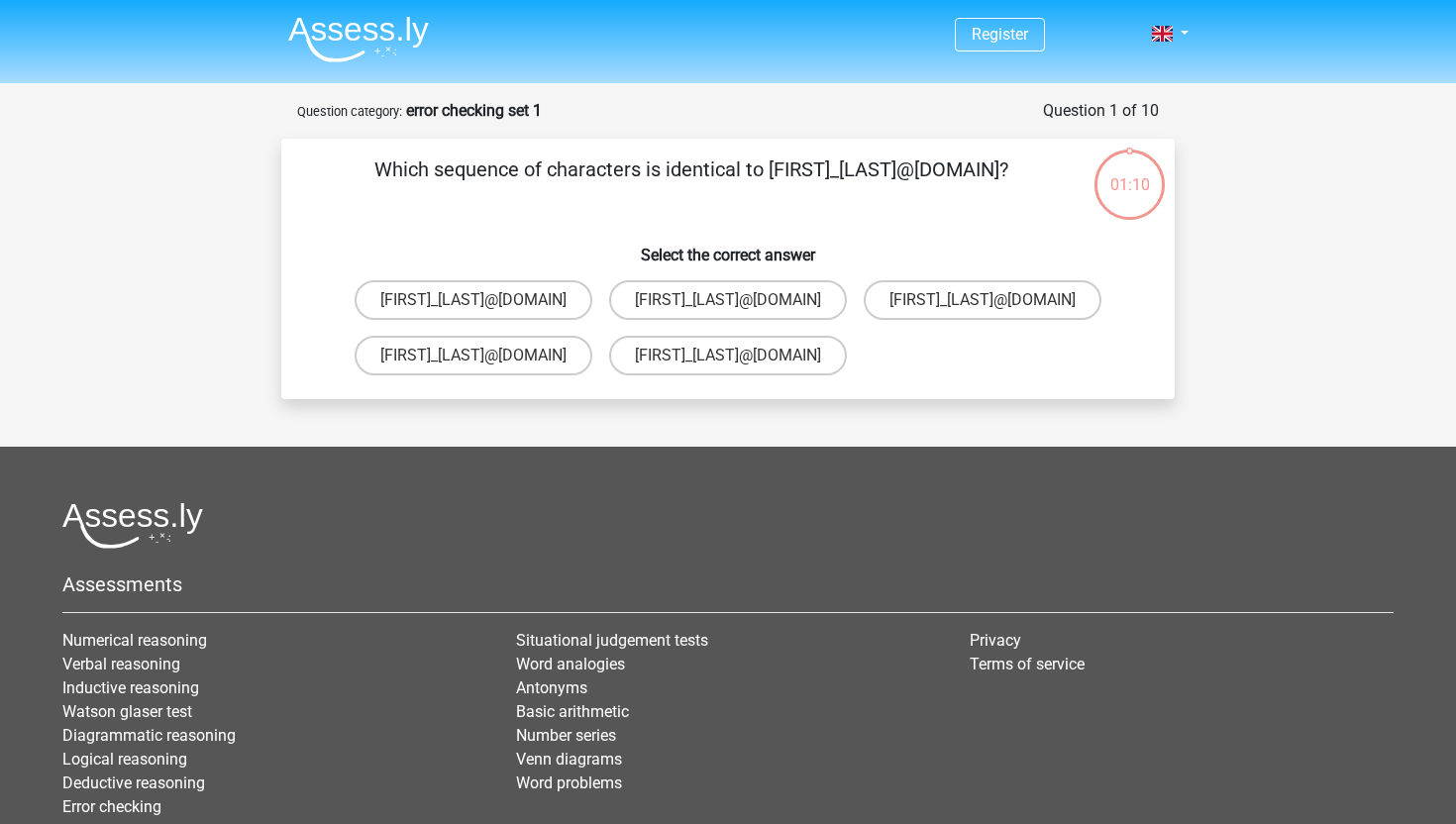scroll, scrollTop: 0, scrollLeft: 0, axis: both 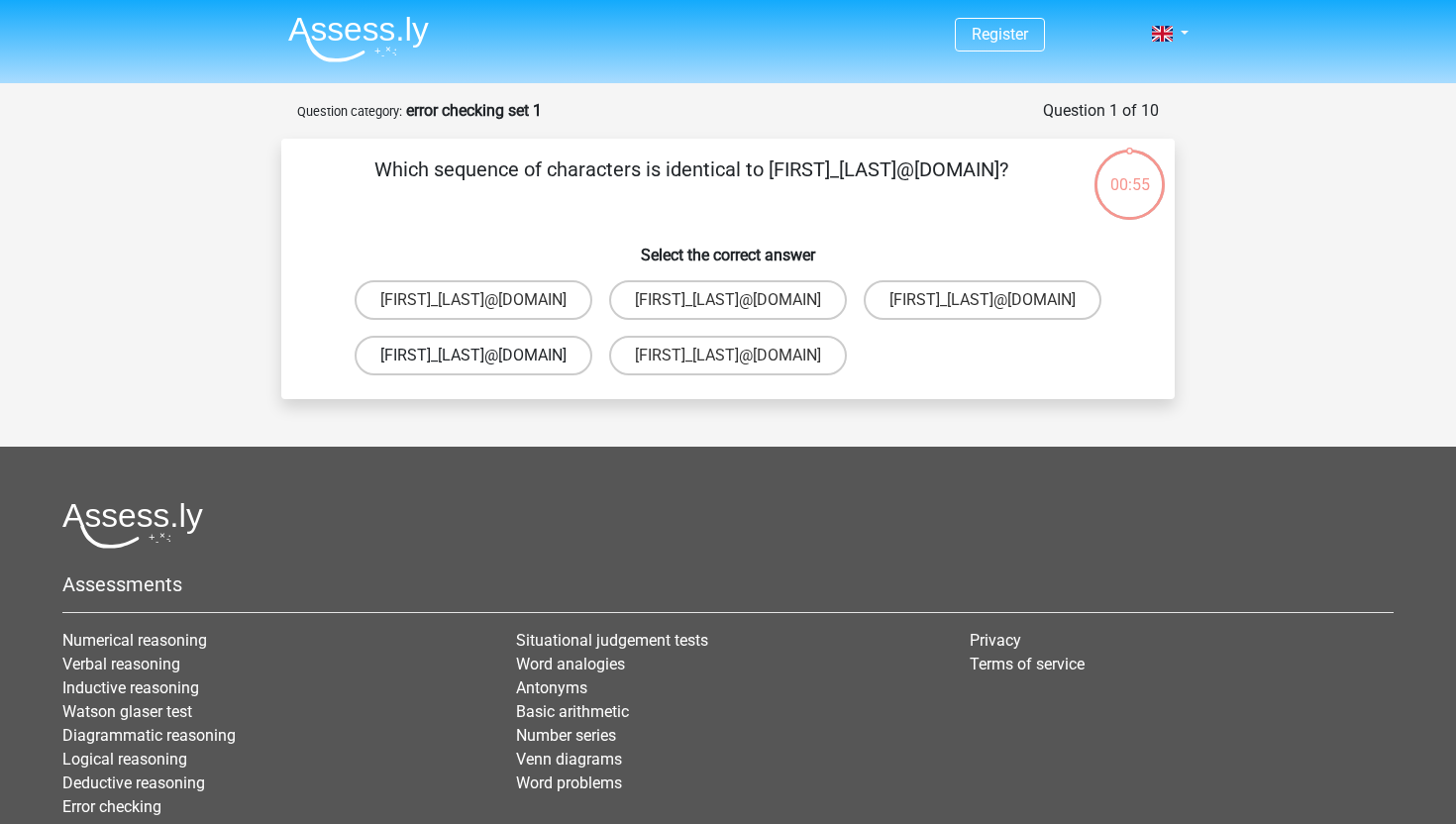 click on "[FIRST]_[LAST]@[DOMAIN]" at bounding box center [473, 356] 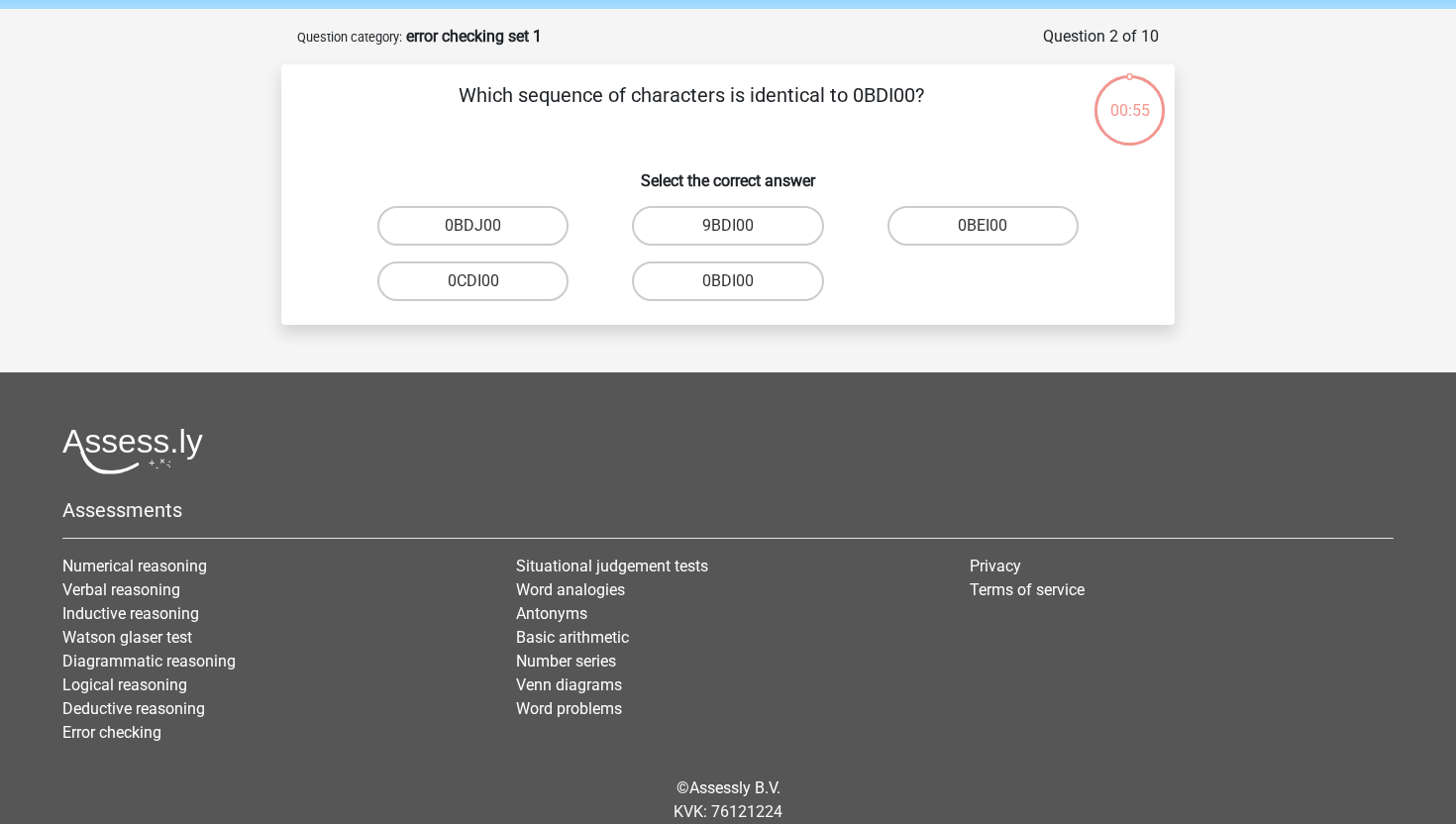 scroll, scrollTop: 0, scrollLeft: 0, axis: both 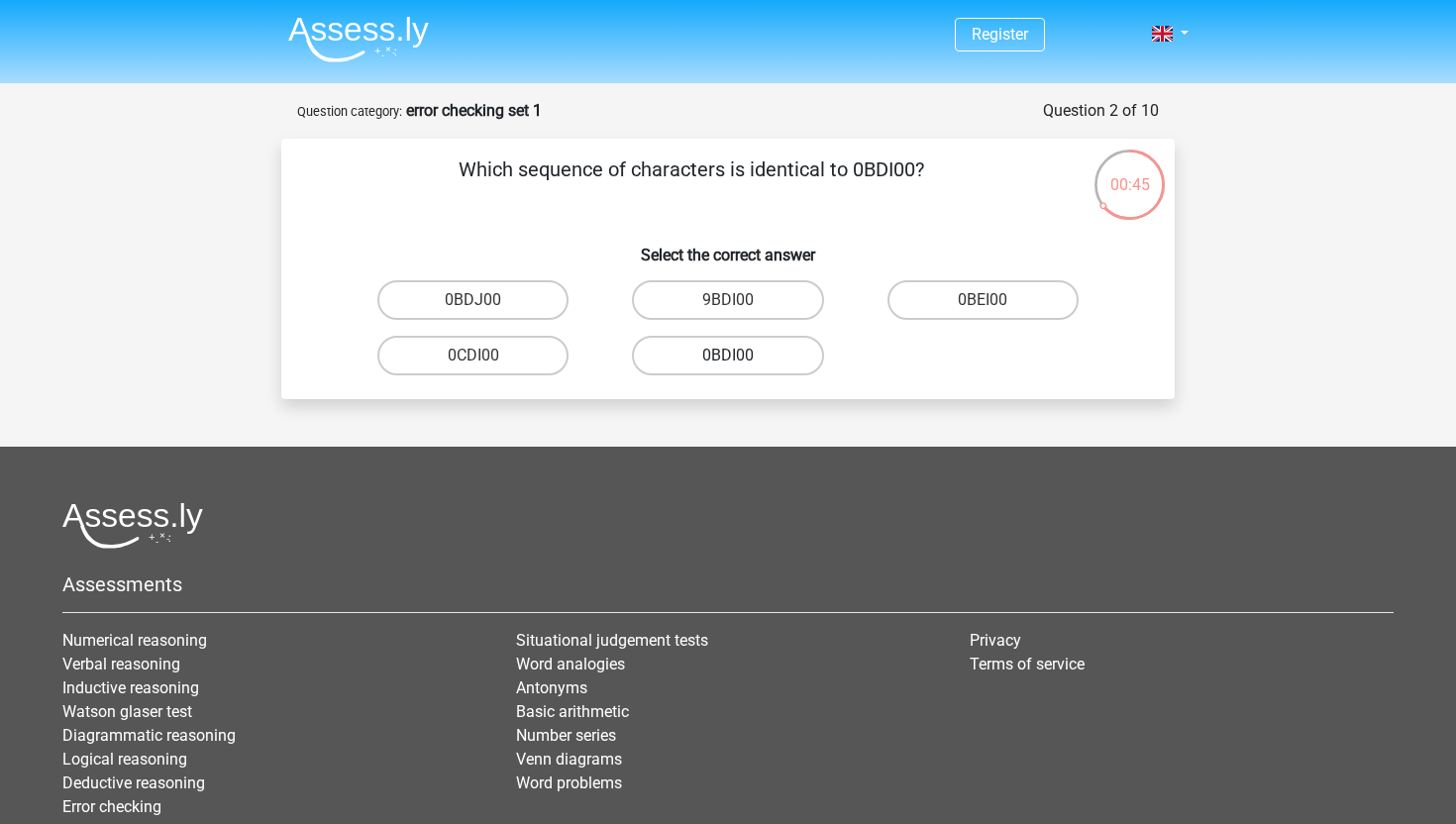 click on "0BDI00" at bounding box center (727, 356) 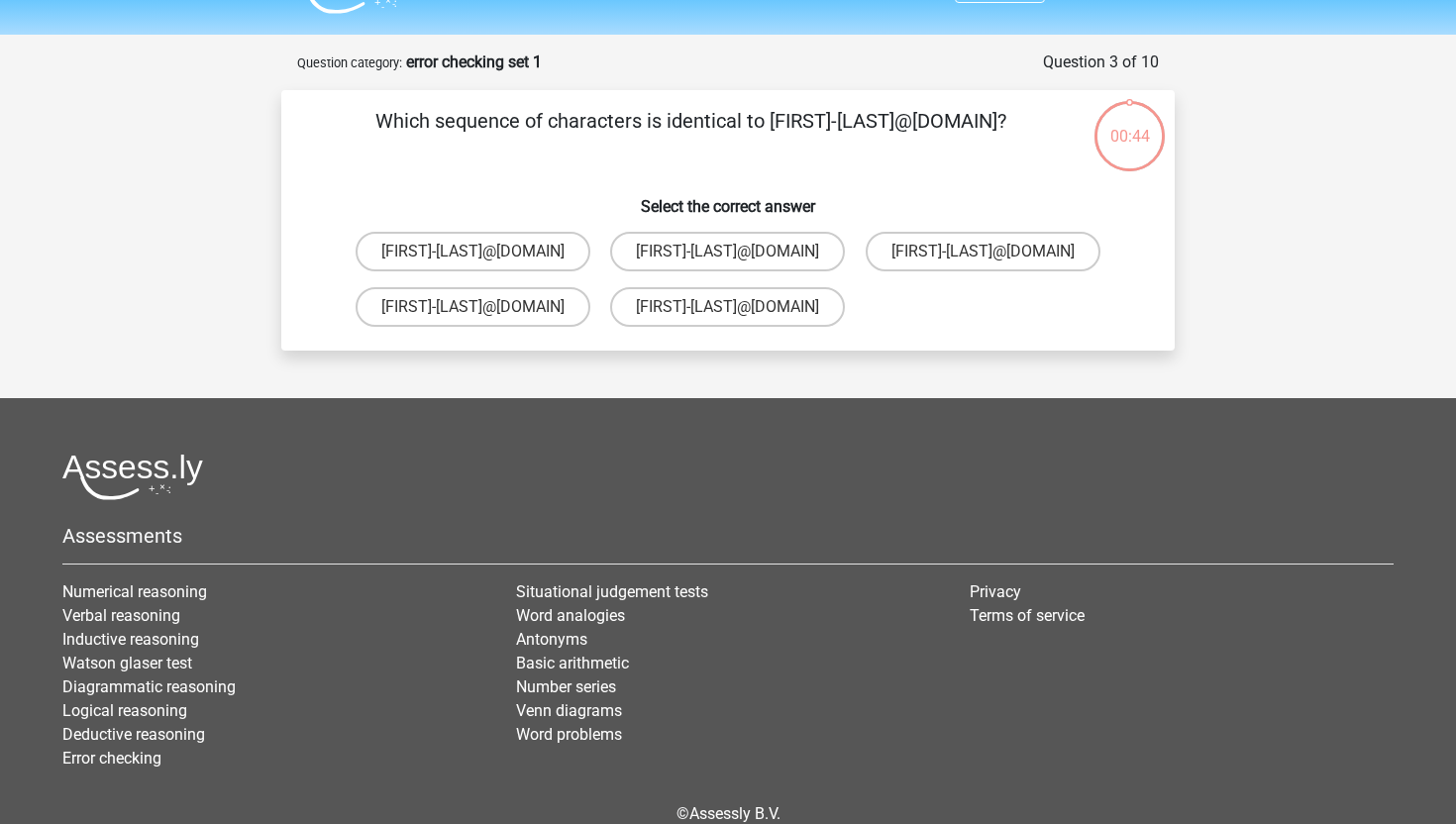 scroll, scrollTop: 99, scrollLeft: 0, axis: vertical 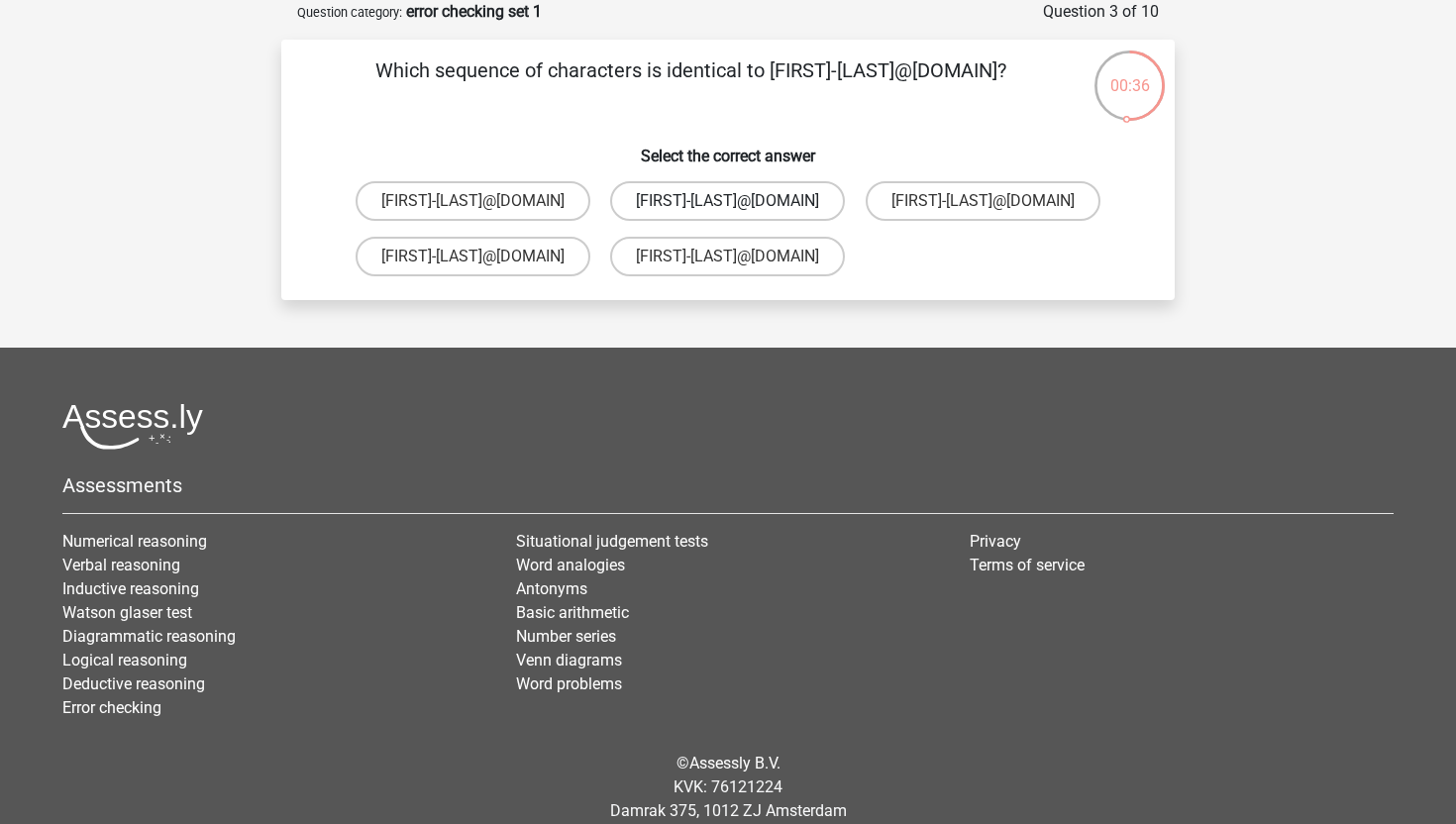 click on "Phoebe-Patterson@g_mail.gr" at bounding box center [727, 201] 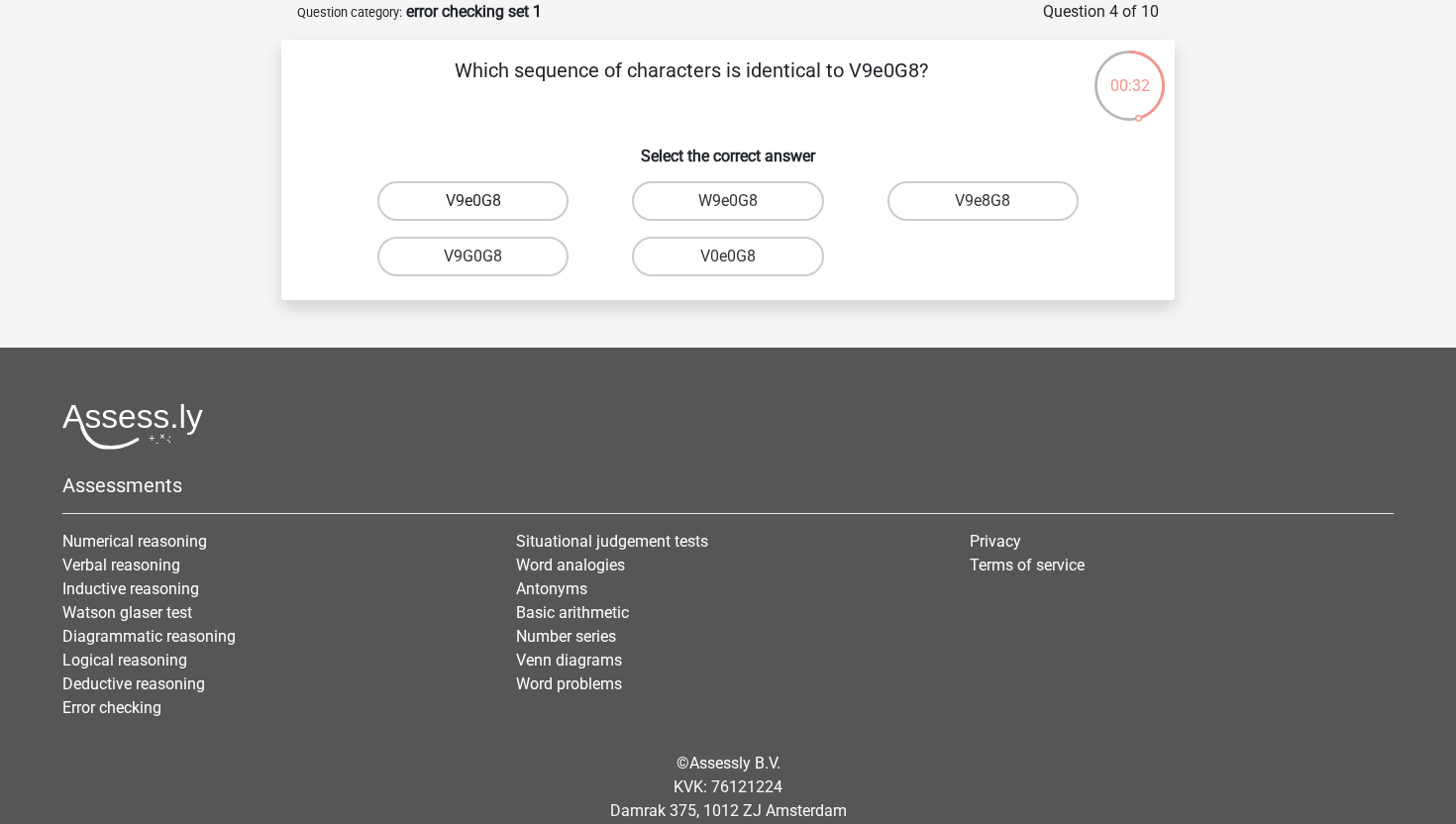 click on "V9e0G8" at bounding box center (472, 201) 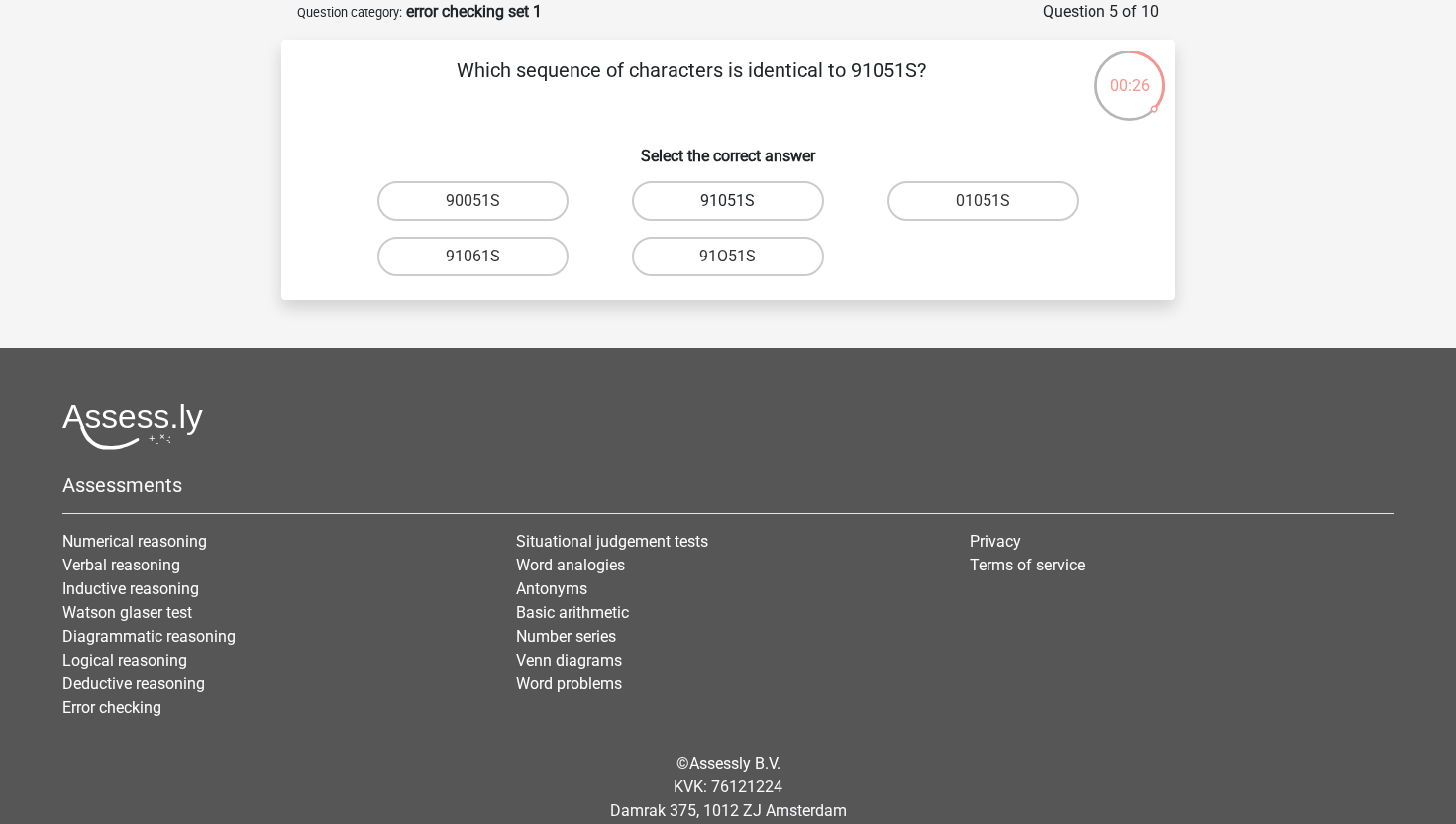 click on "91051S" at bounding box center [727, 201] 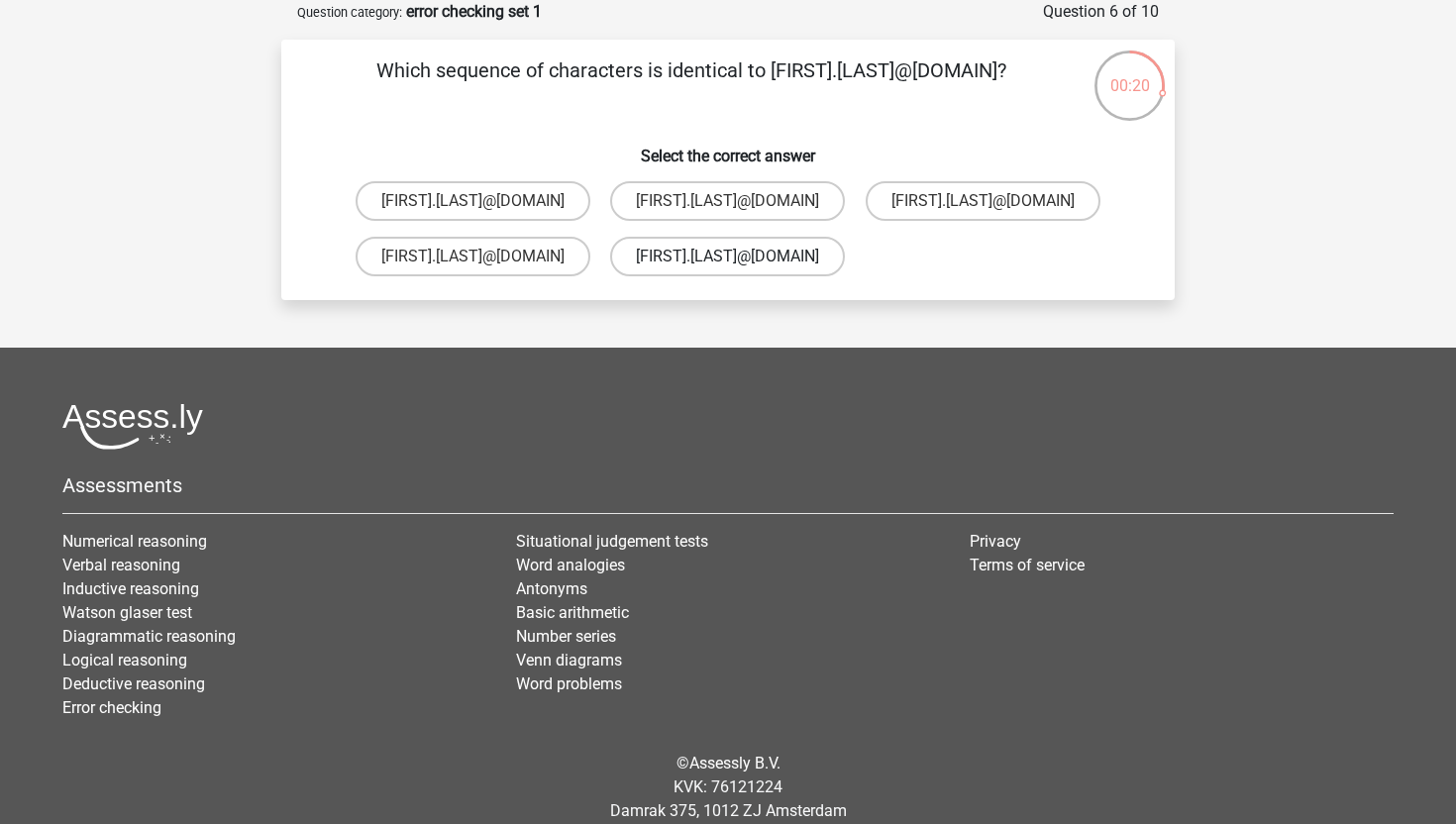 click on "[FIRST].[LAST]@[DOMAIN]" at bounding box center [727, 257] 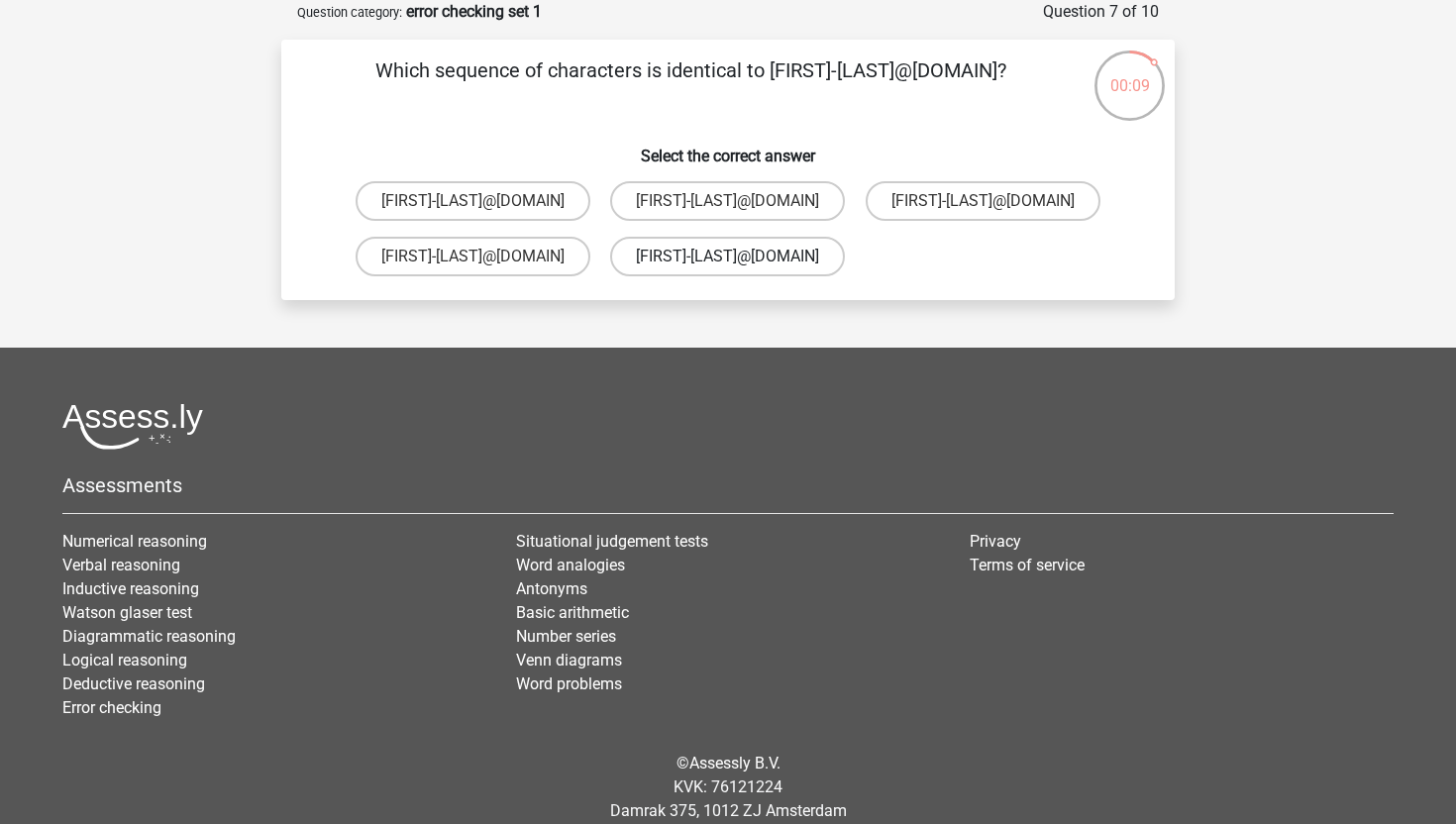 click on "Ava-Caroll@mailme.uk.com" at bounding box center (727, 257) 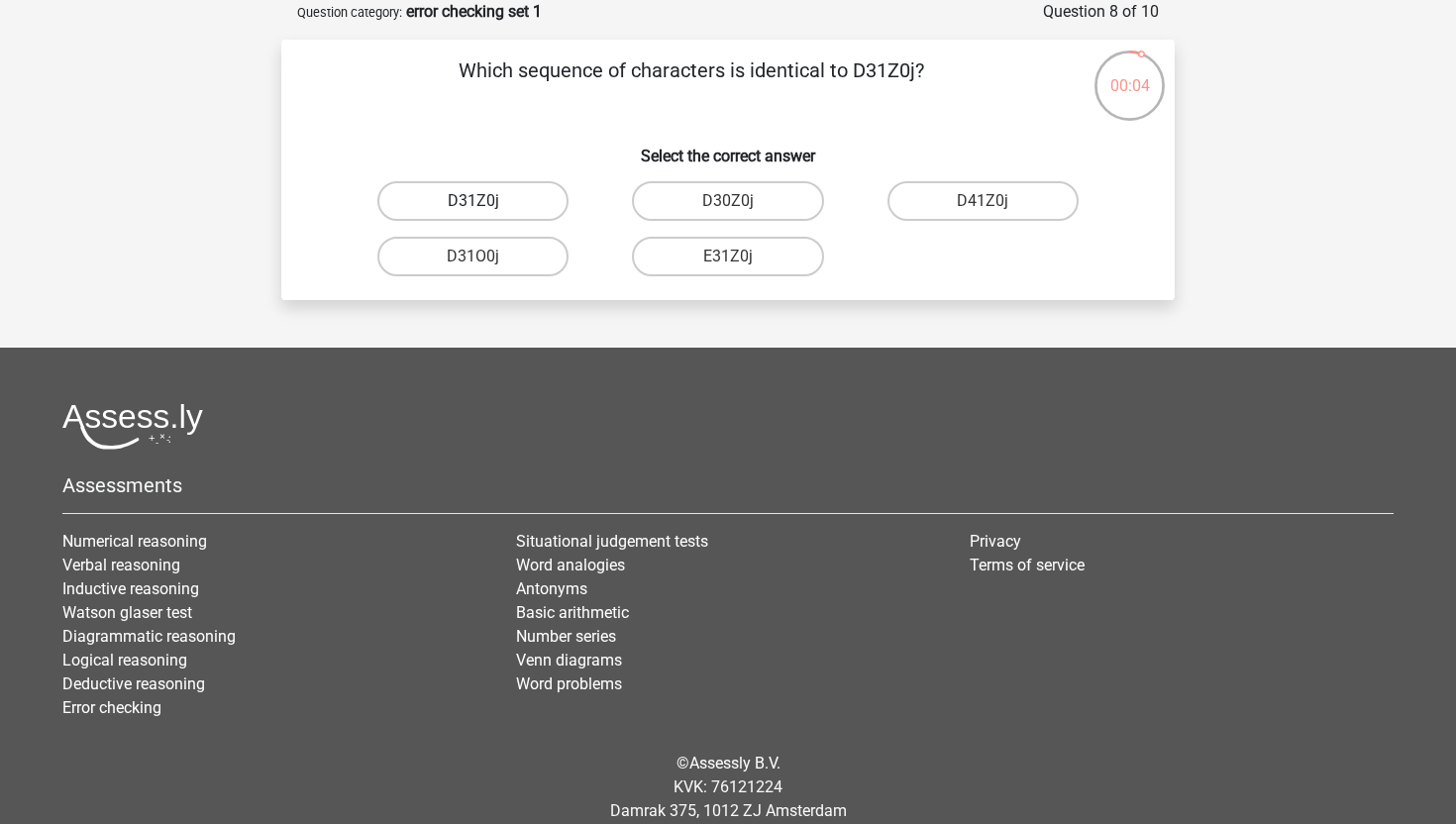 click on "D31Z0j" at bounding box center [472, 201] 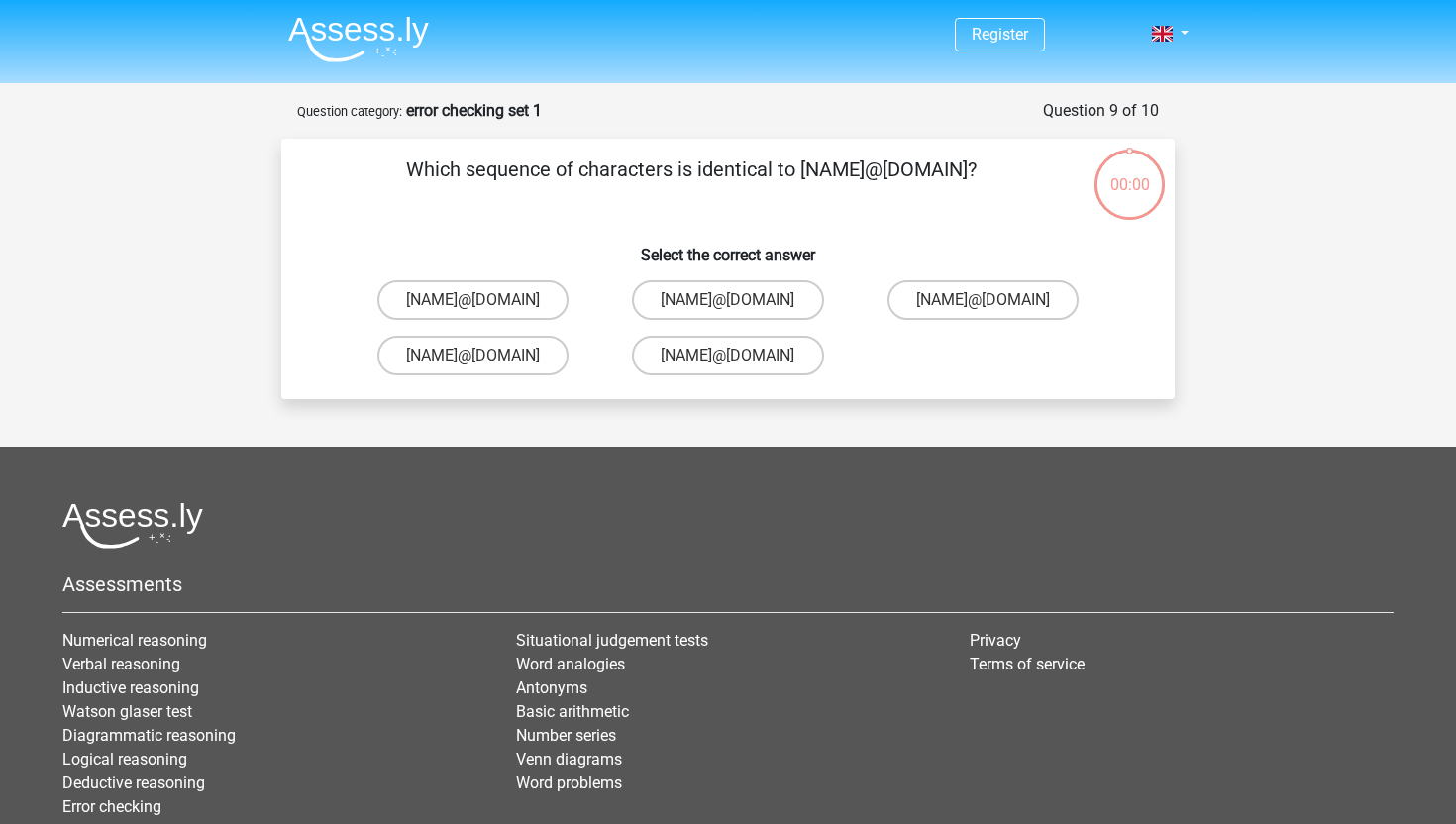 scroll, scrollTop: 99, scrollLeft: 0, axis: vertical 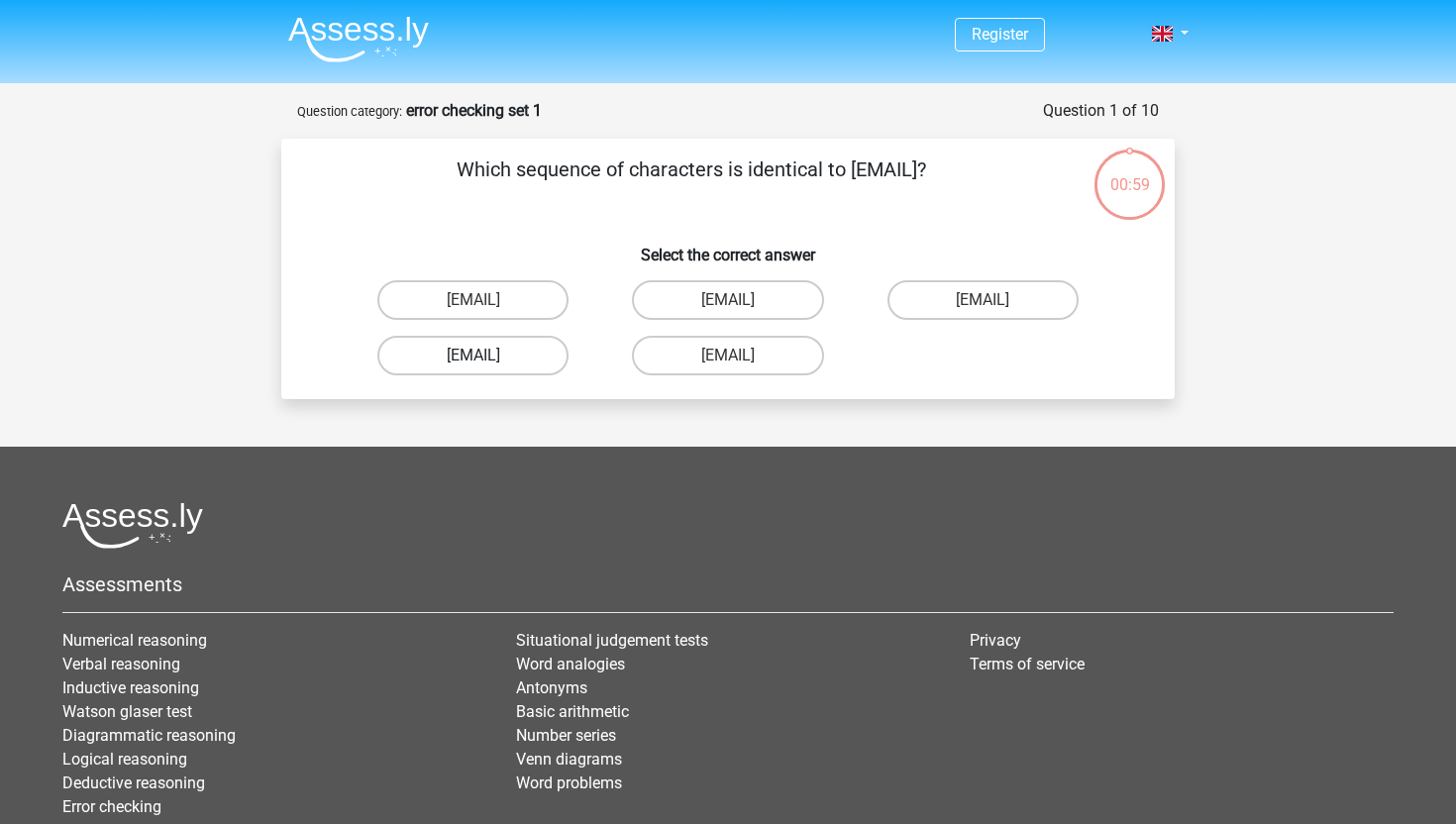 click on "Evie_Meade@jointmail.com.uk" at bounding box center (472, 356) 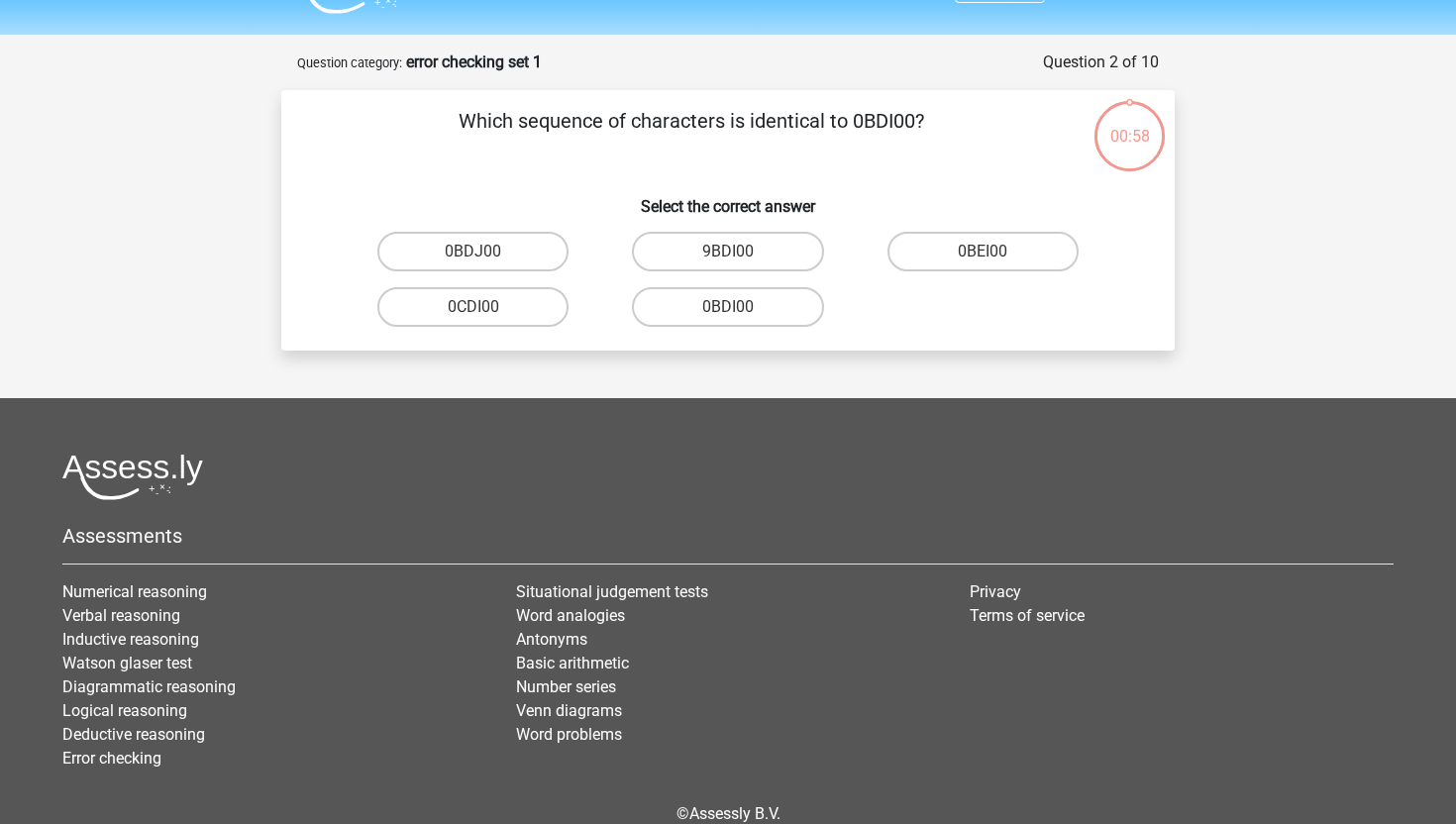 scroll, scrollTop: 99, scrollLeft: 0, axis: vertical 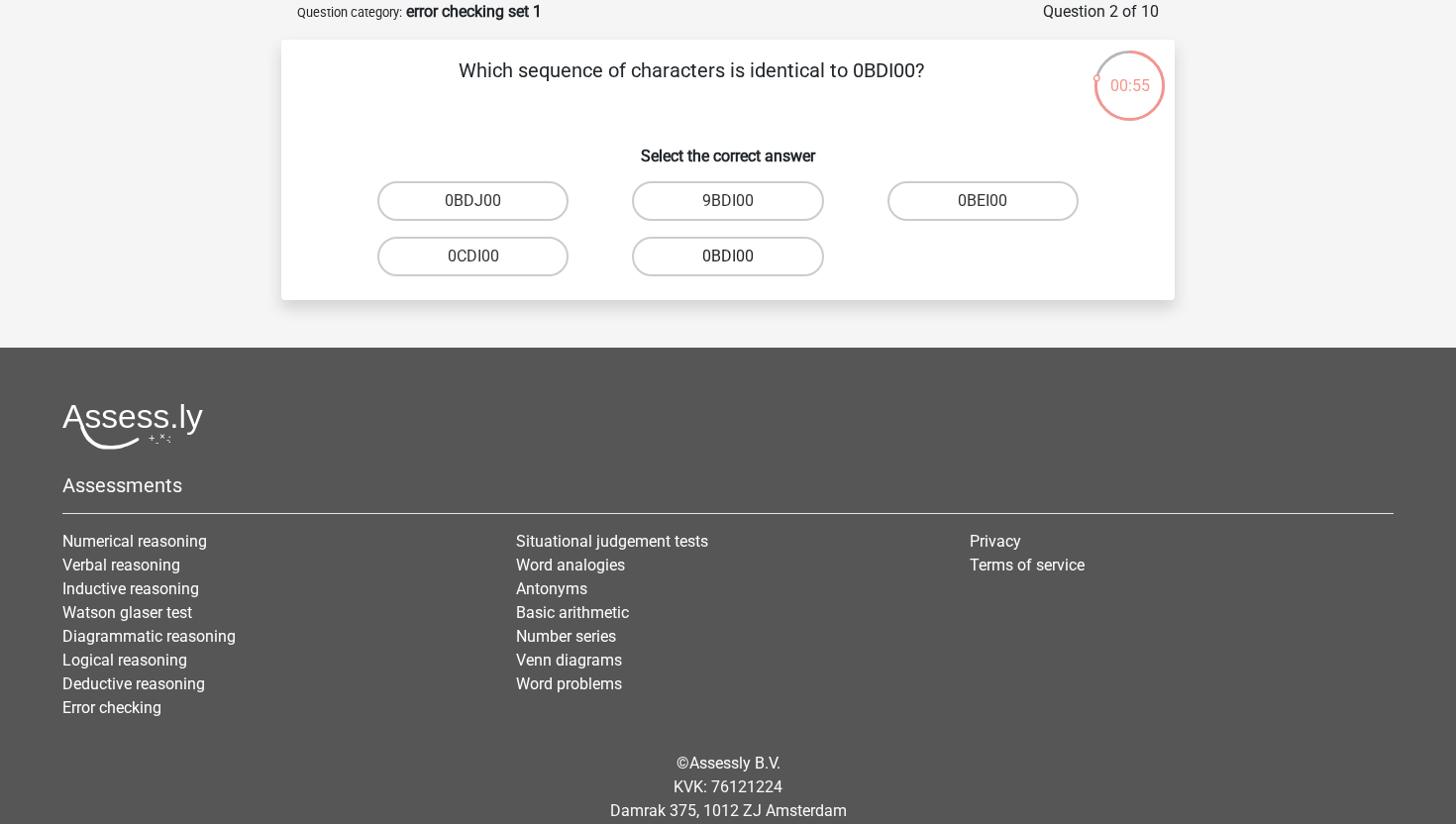 click on "0BDI00" at bounding box center [727, 257] 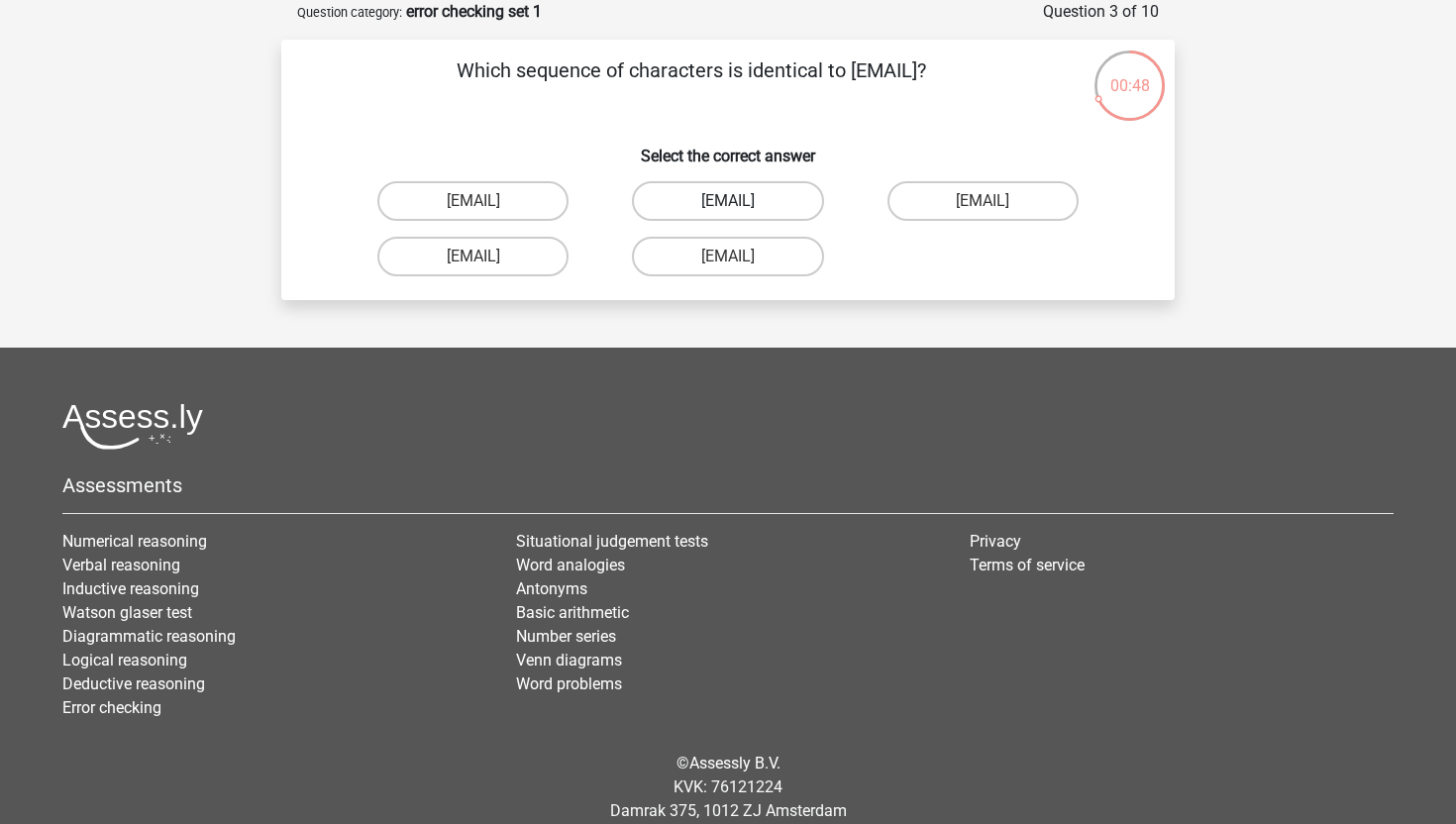 click on "Phoebe-Patterson@g_mail.gr" at bounding box center [727, 201] 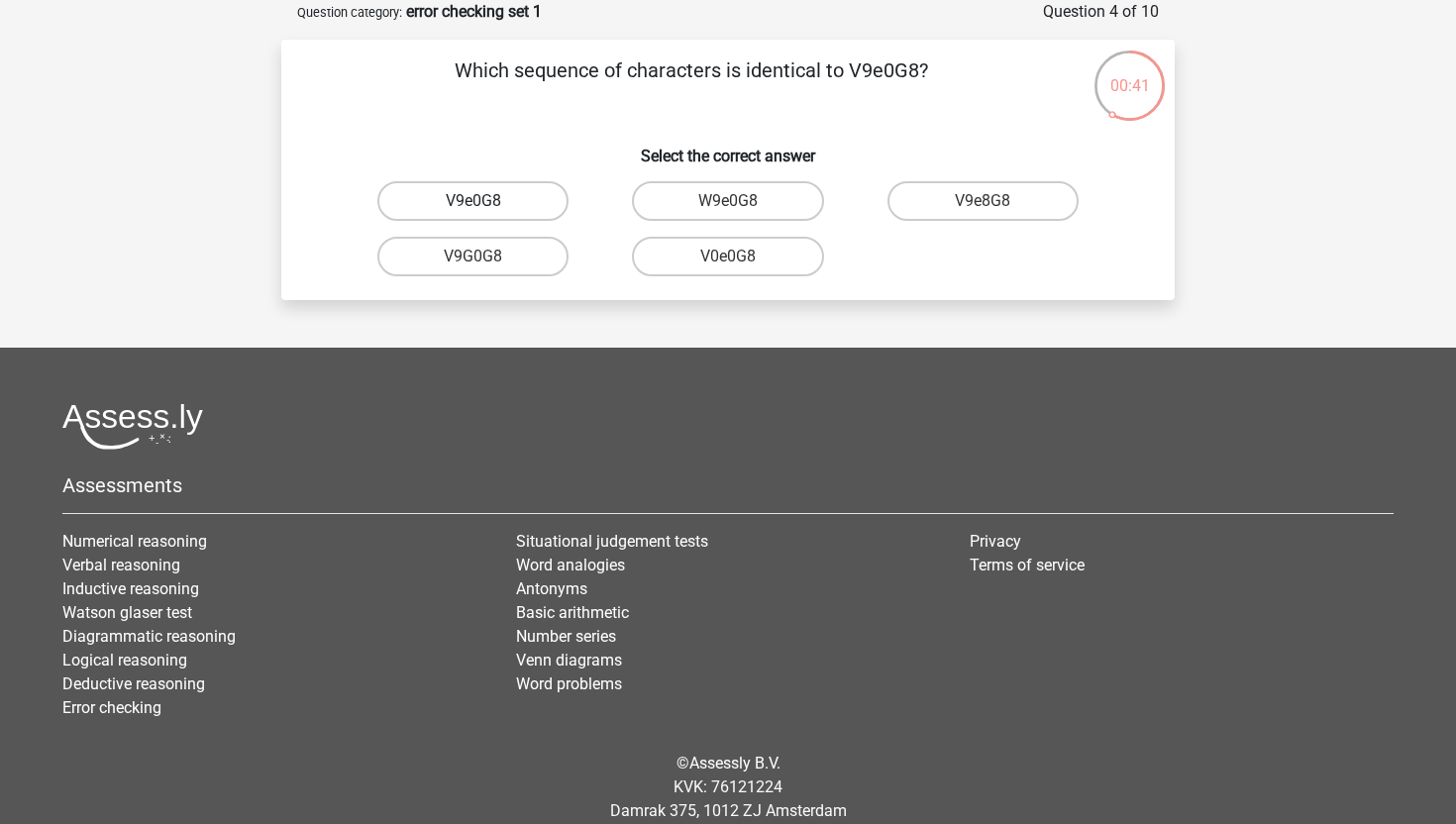 drag, startPoint x: 936, startPoint y: 201, endPoint x: 496, endPoint y: 185, distance: 440.2908 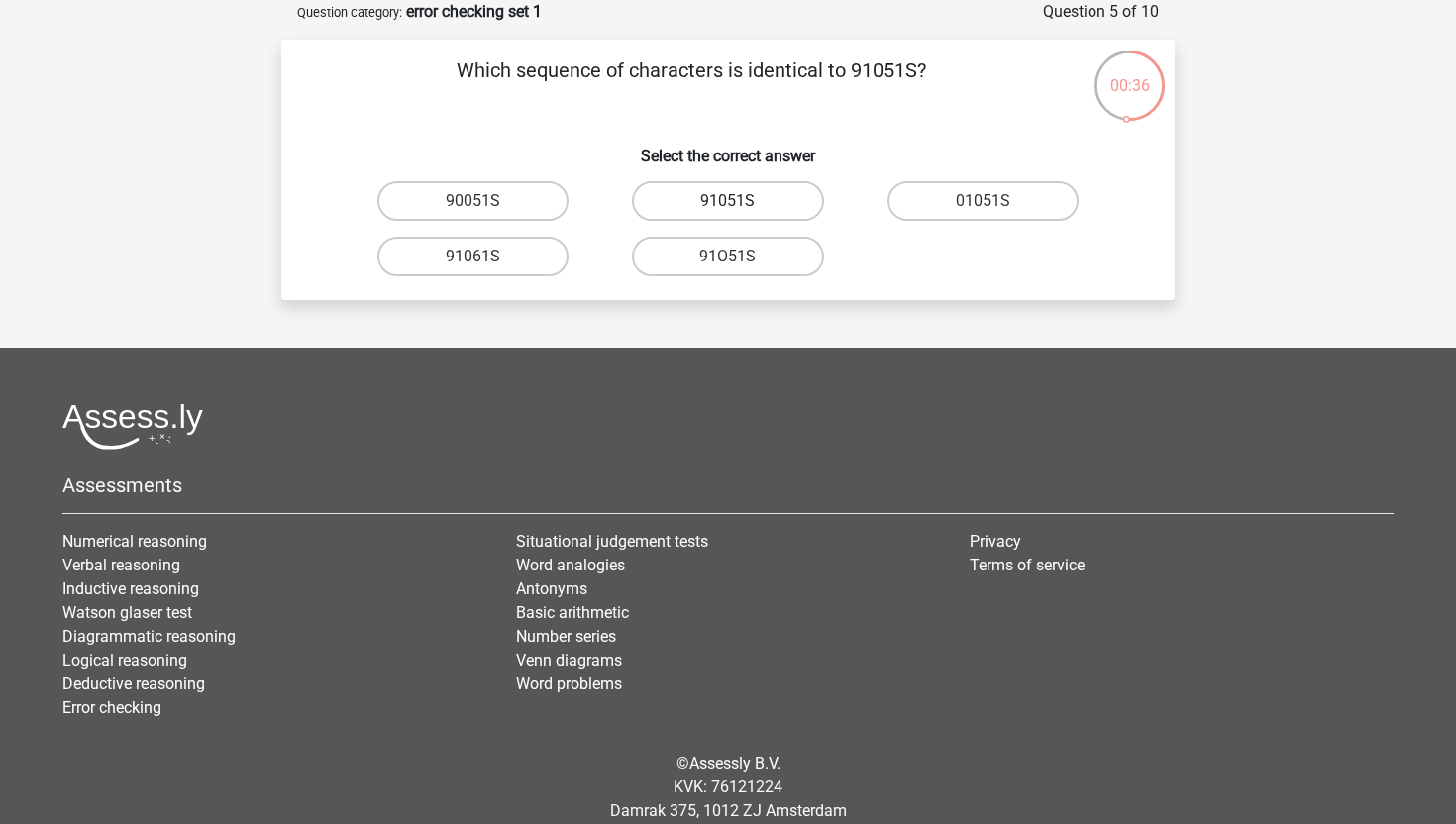 click on "91051S" at bounding box center (727, 201) 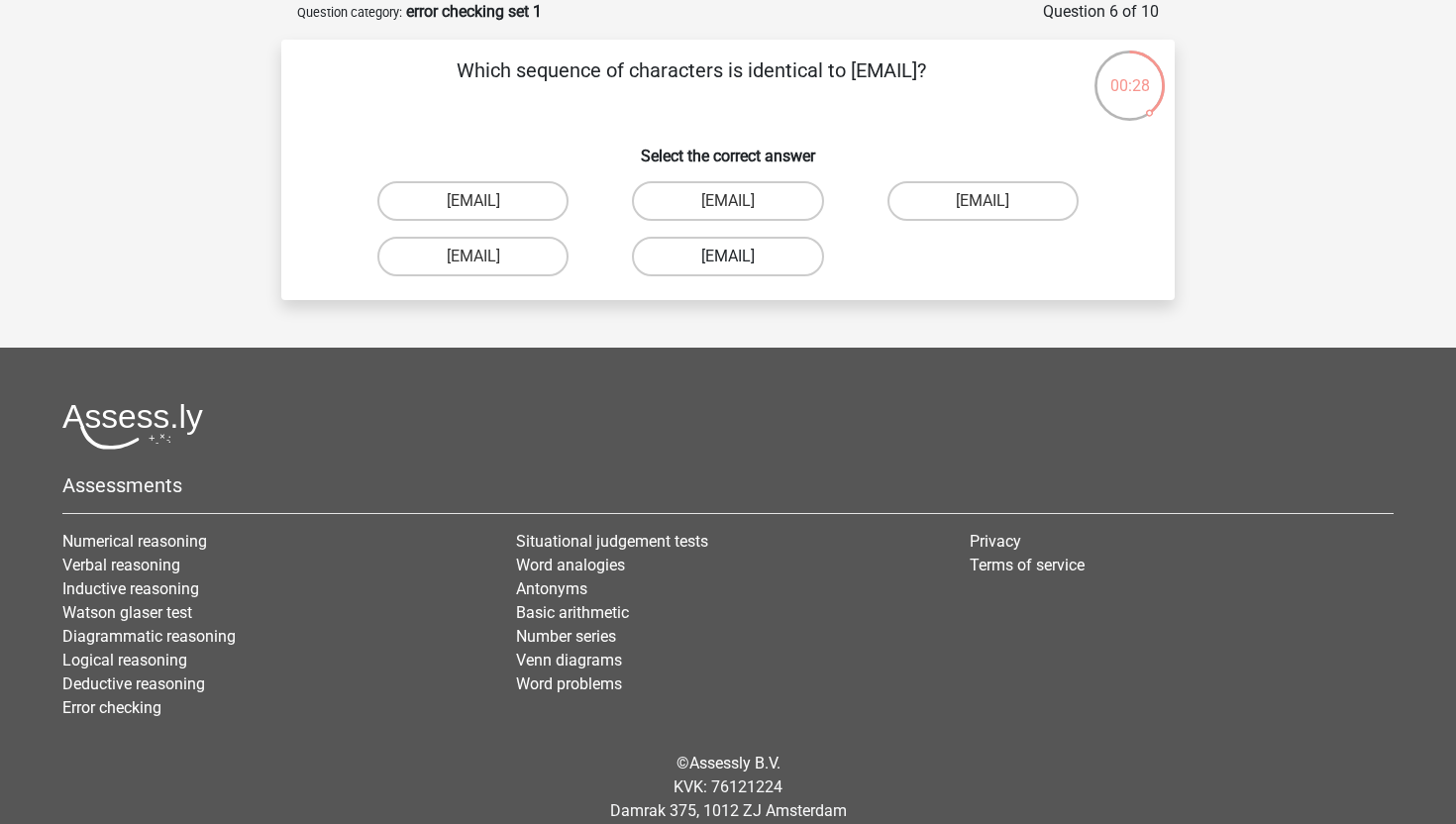click on "Connor.Paterson@mailme.com" at bounding box center [727, 257] 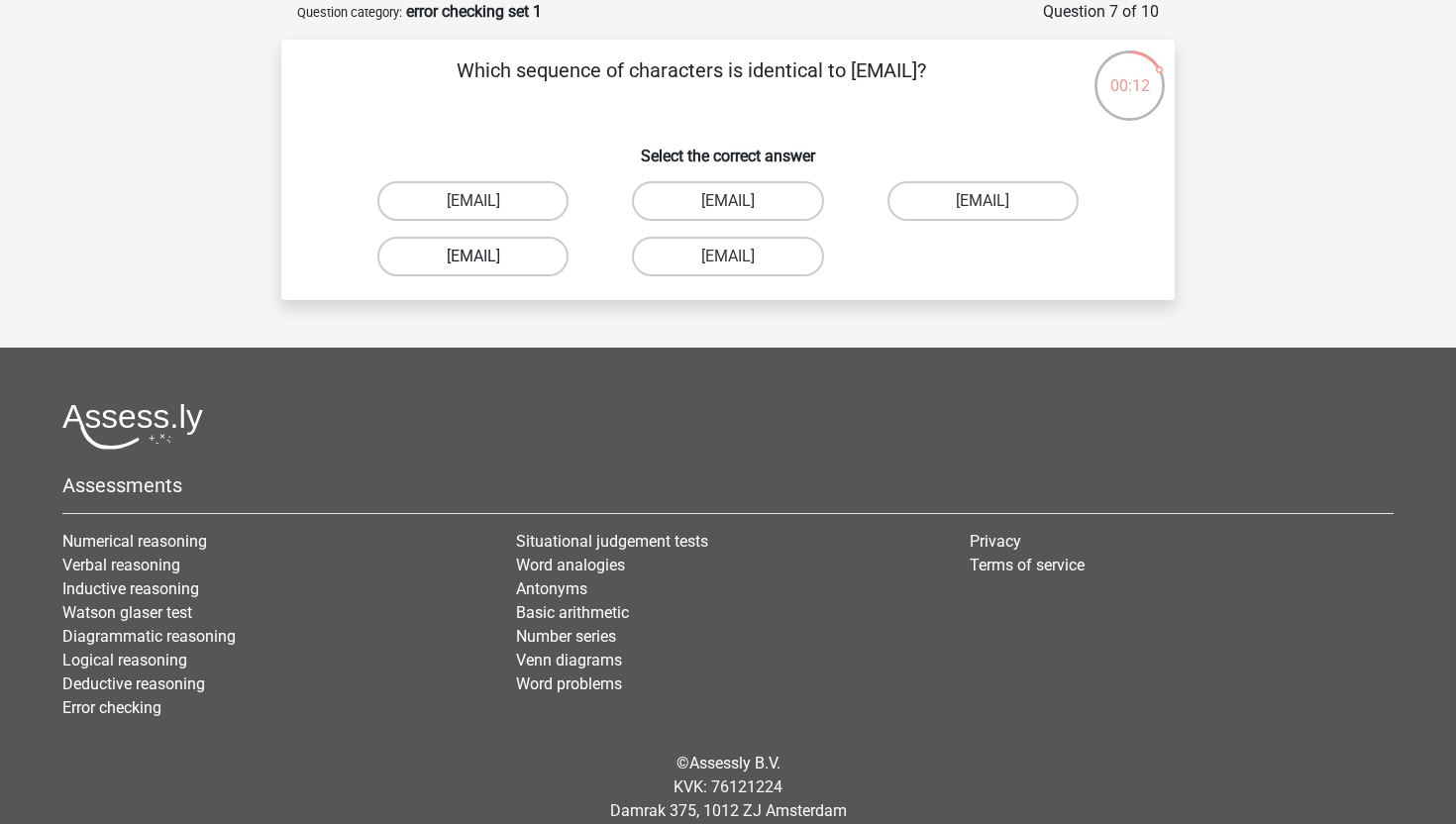 click on "Ava-Carroll@mailme.uk.com" at bounding box center [472, 257] 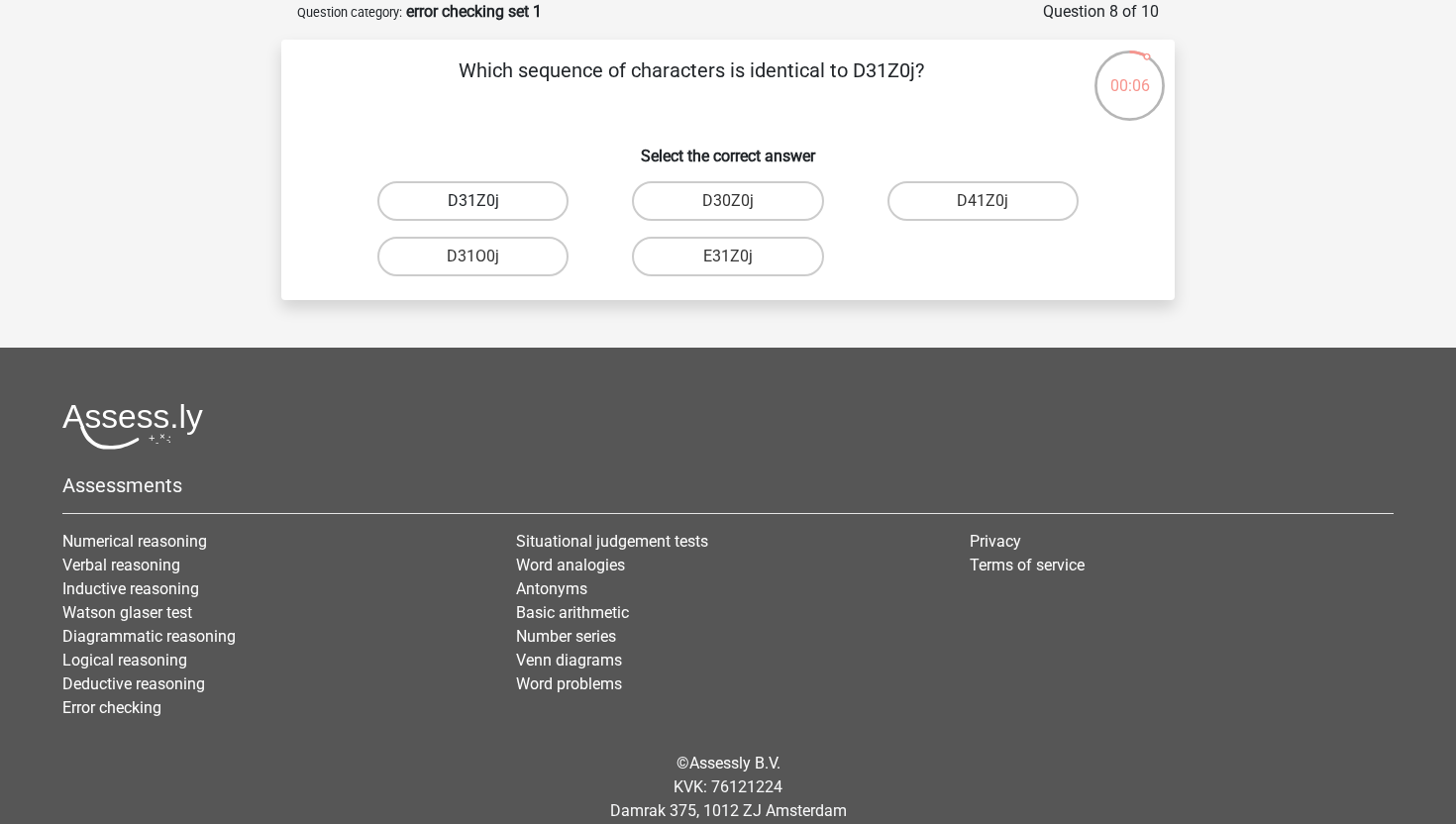 click on "D31Z0j" at bounding box center (472, 201) 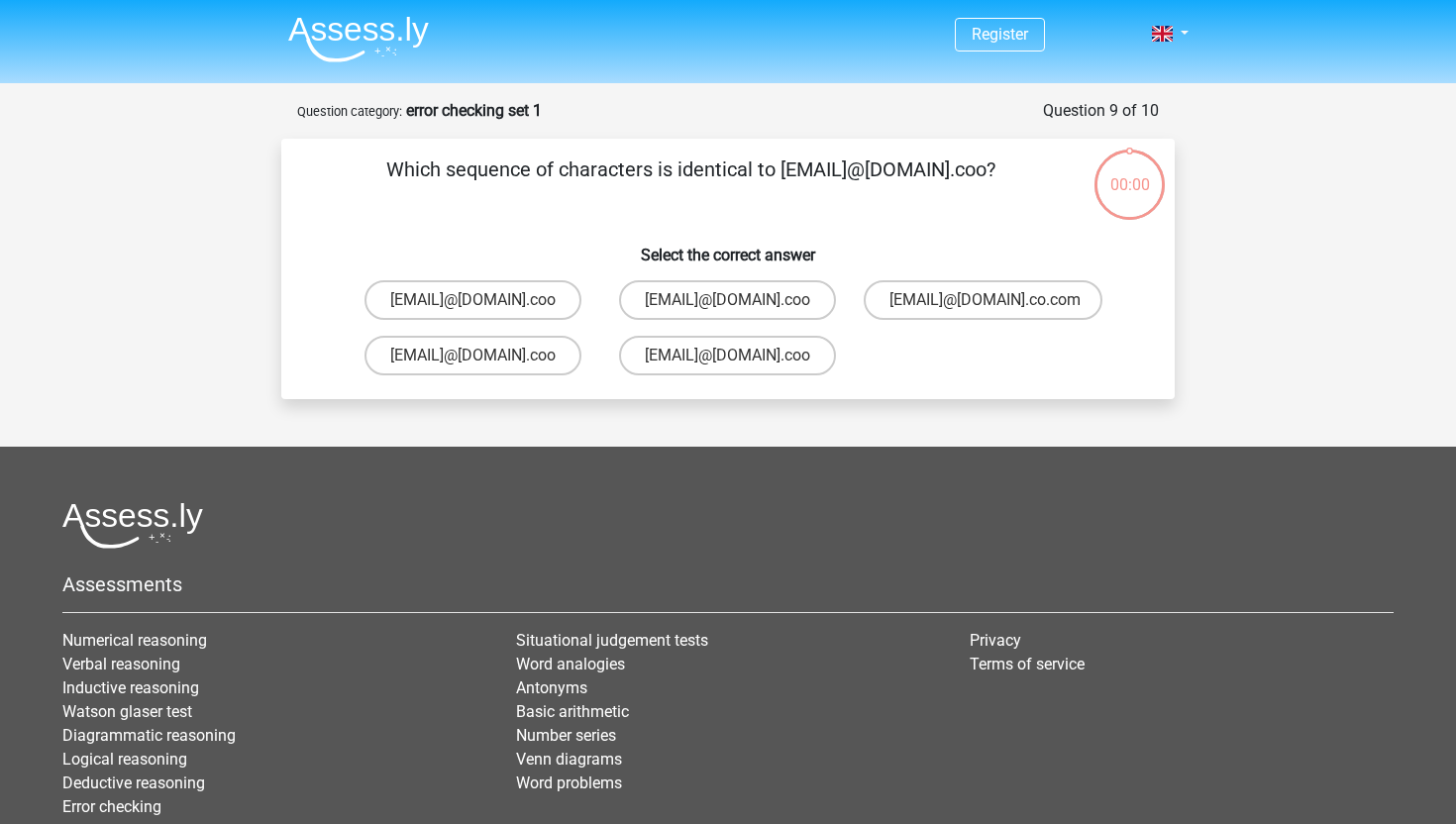 scroll, scrollTop: 99, scrollLeft: 0, axis: vertical 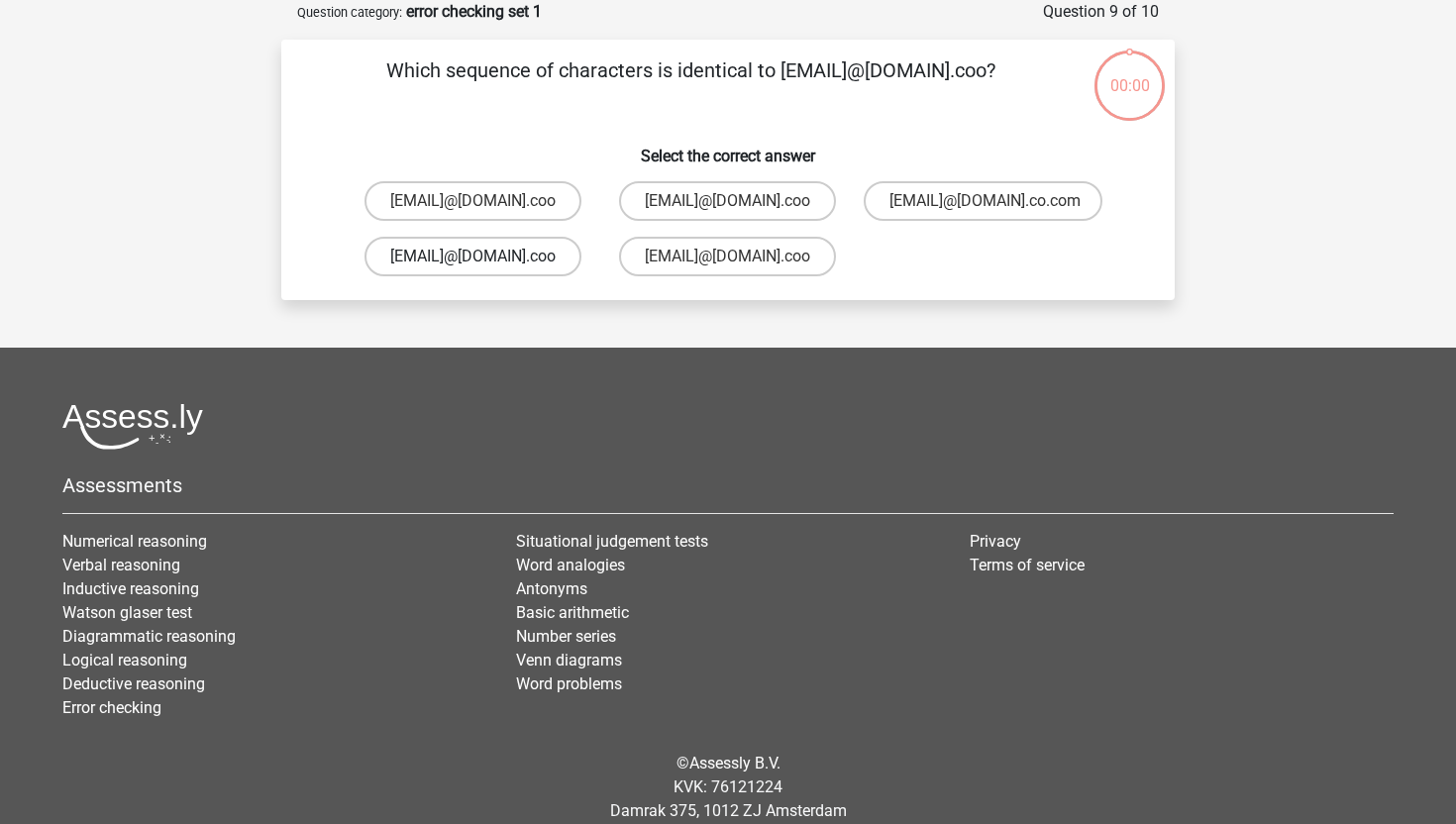 click on "[EMAIL]@[DOMAIN].coo" at bounding box center [472, 257] 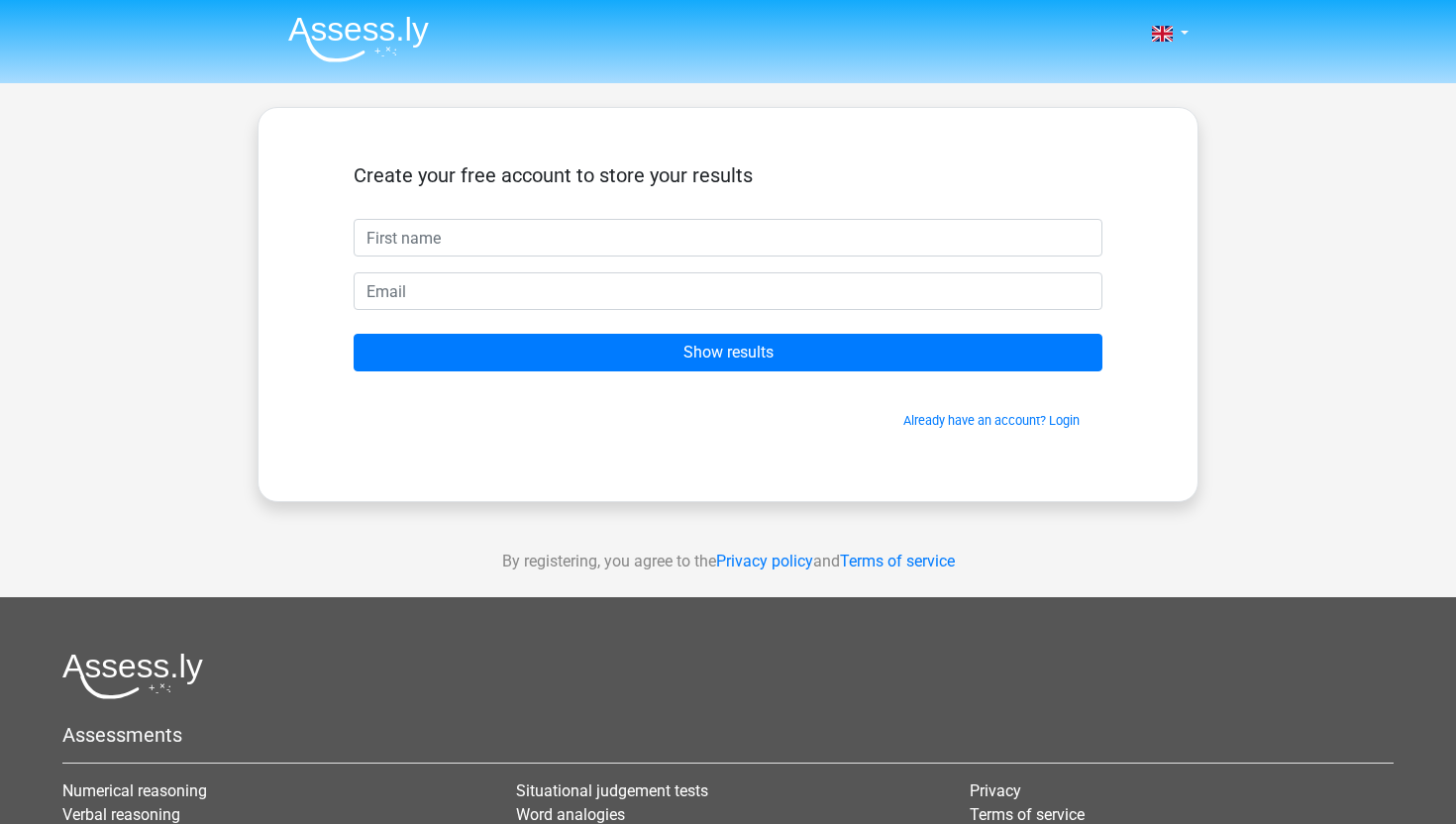 scroll, scrollTop: 0, scrollLeft: 0, axis: both 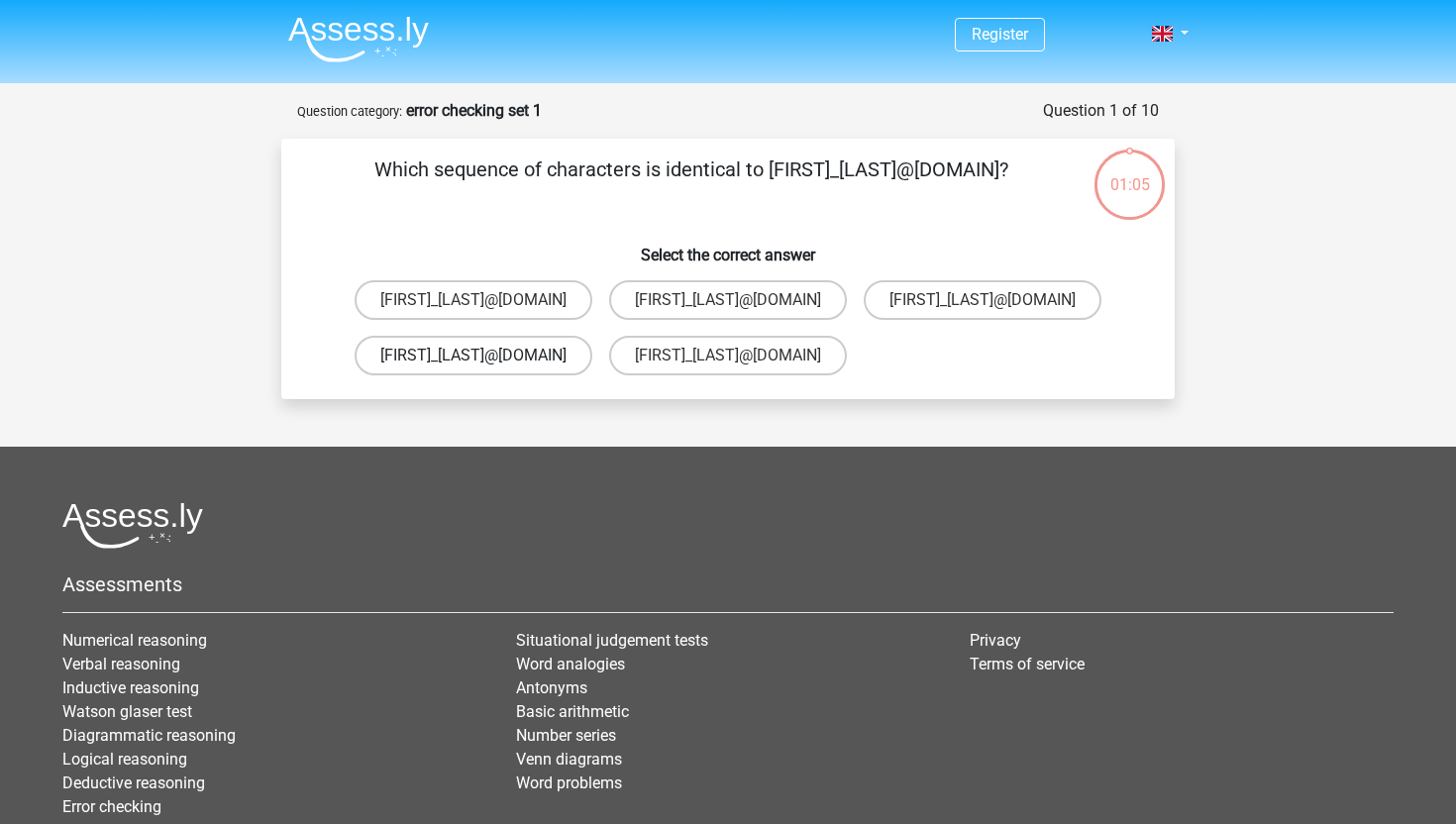 click on "[FIRST]_[LAST]@[DOMAIN]" at bounding box center (473, 356) 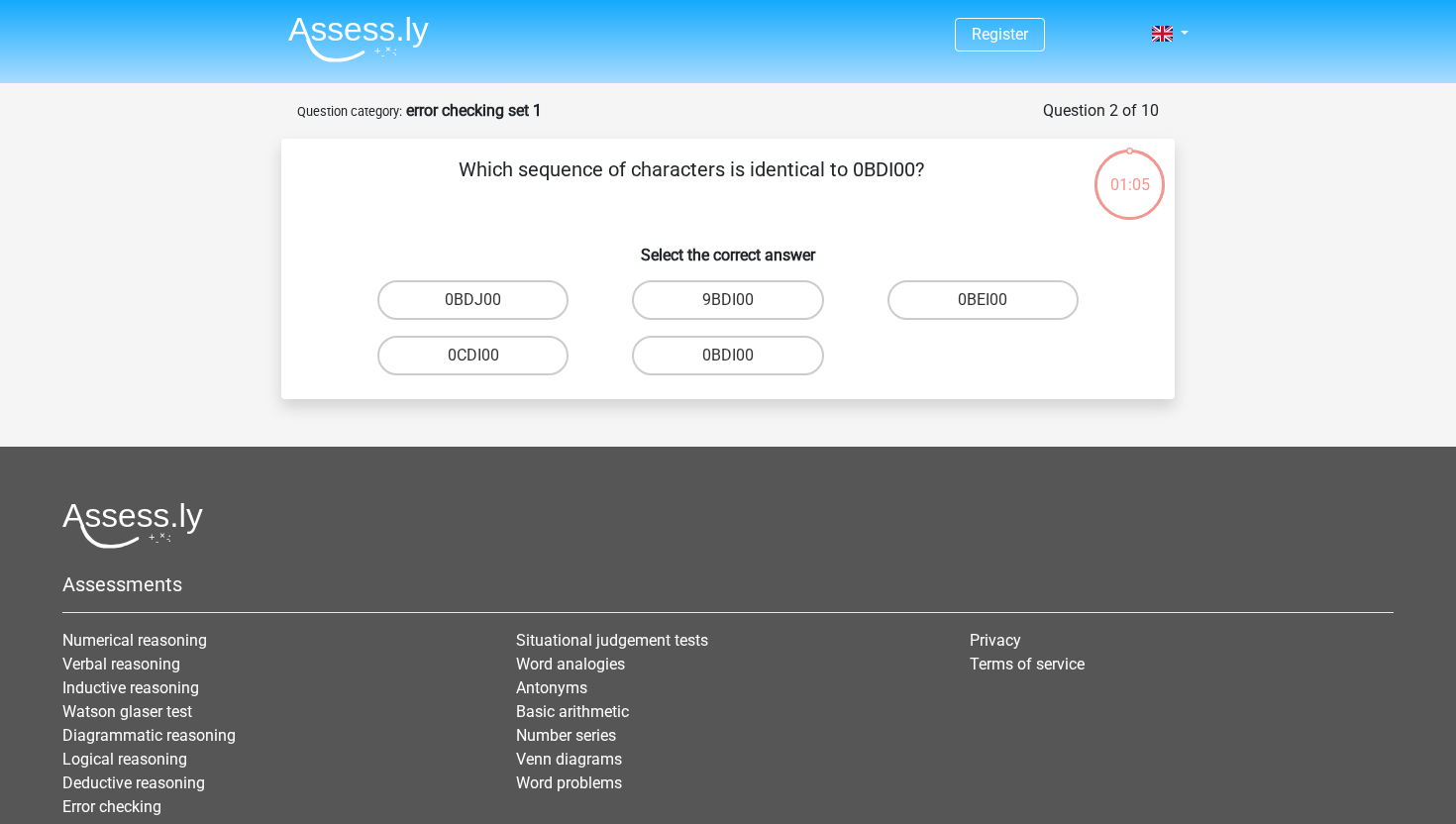 scroll, scrollTop: 99, scrollLeft: 0, axis: vertical 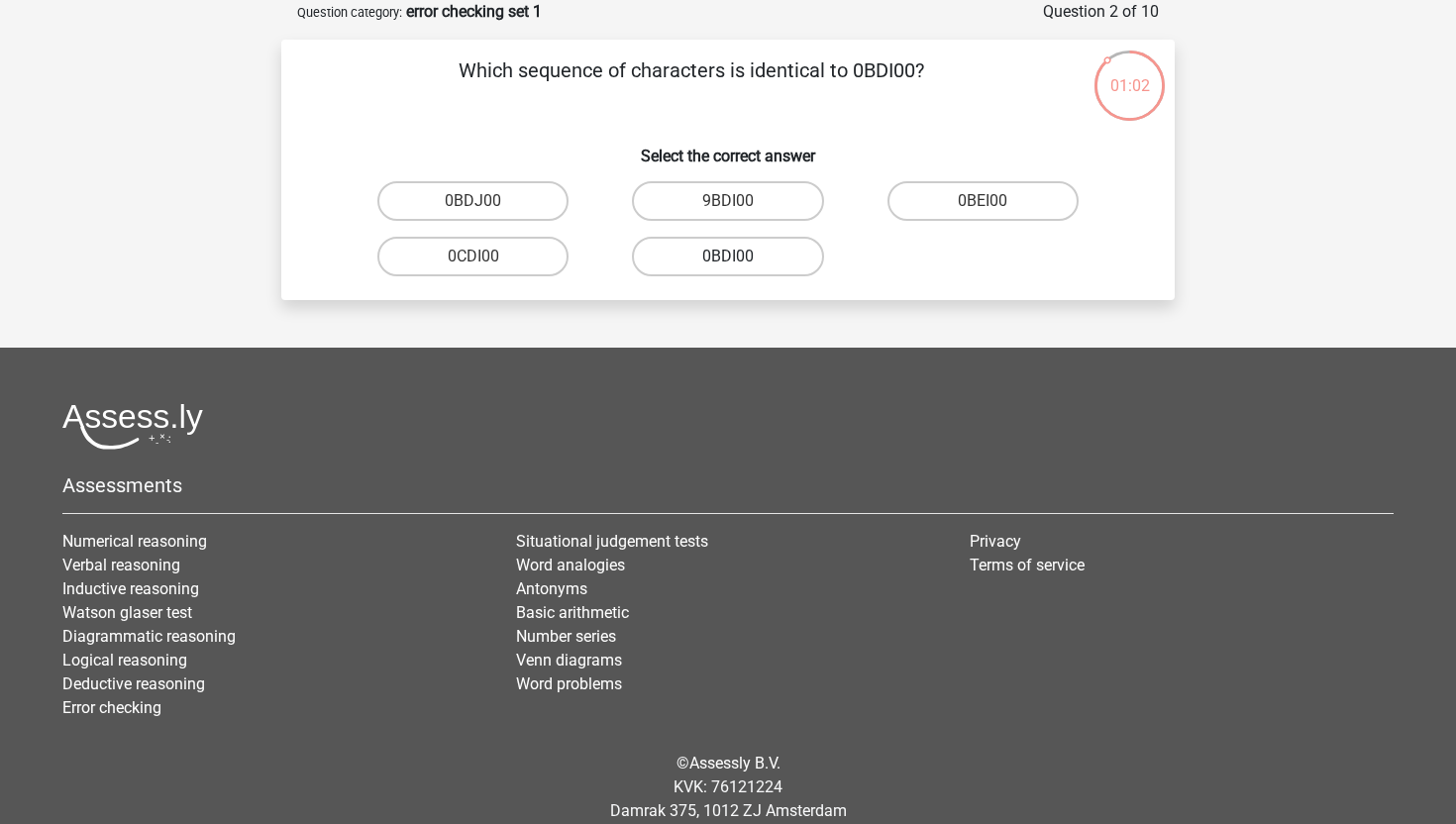 click on "0BDI00" at bounding box center [727, 257] 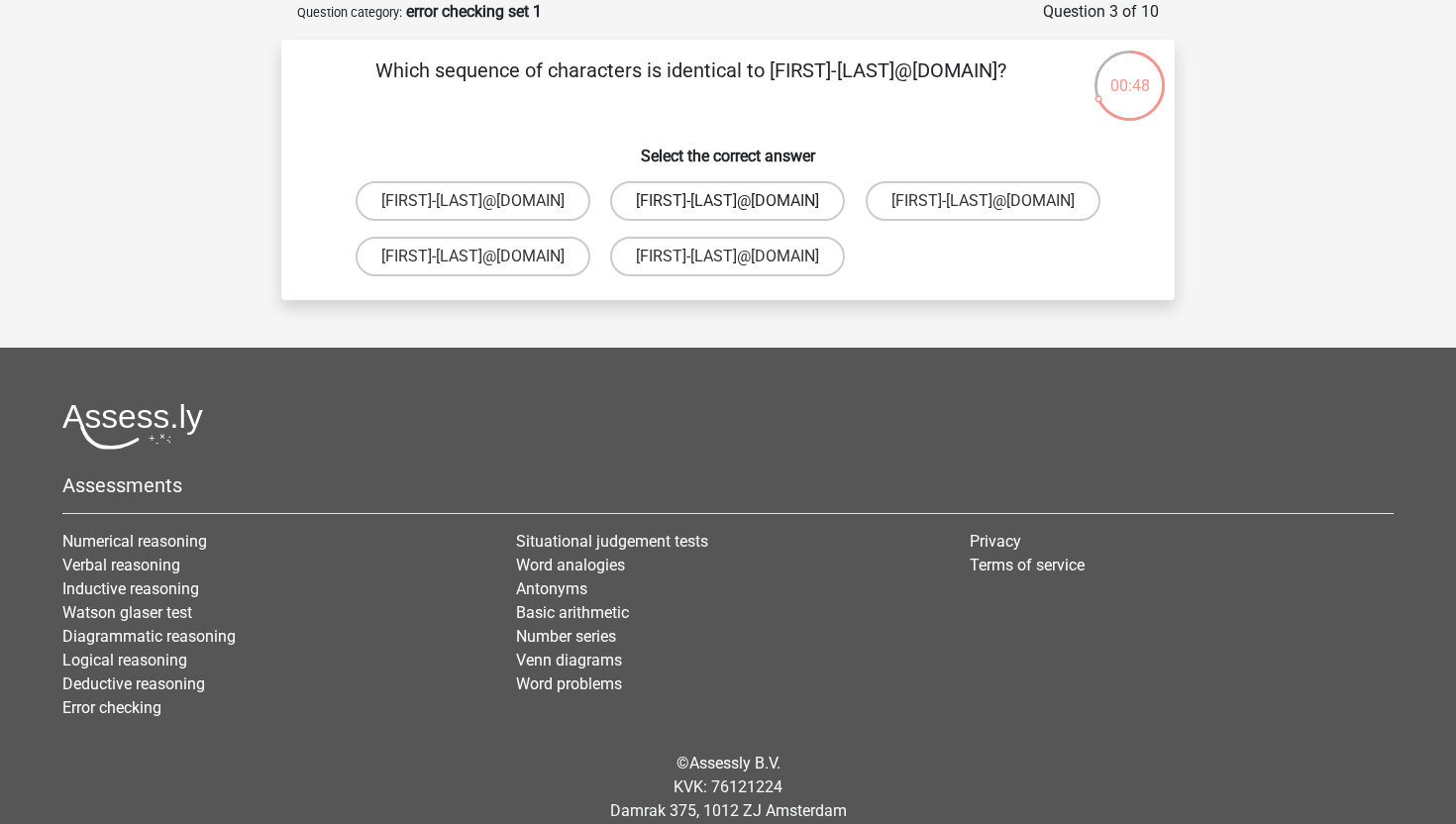 drag, startPoint x: 726, startPoint y: 225, endPoint x: 736, endPoint y: 235, distance: 14.142136 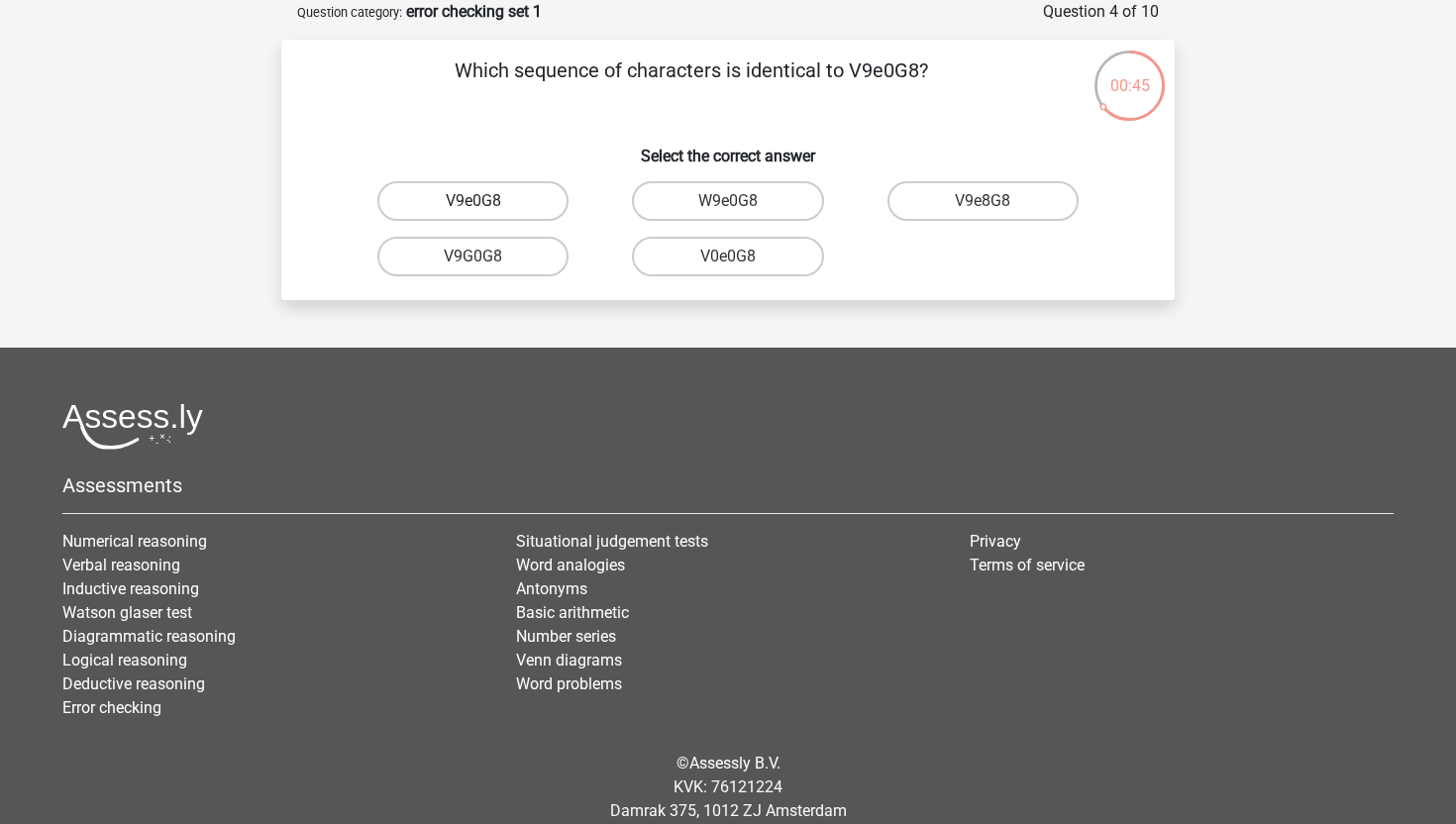 click on "V9e0G8" at bounding box center [472, 201] 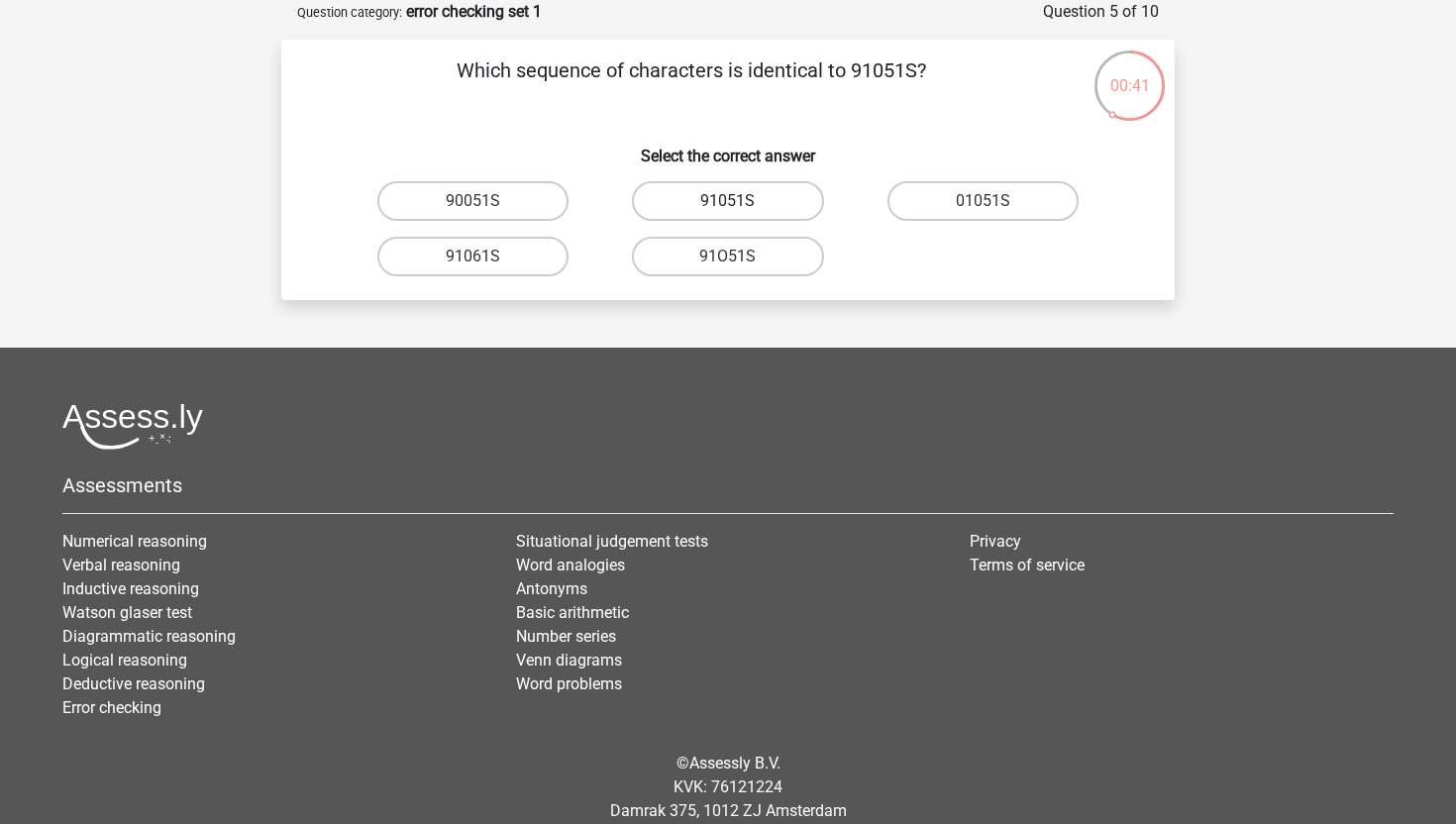 click on "91051S" at bounding box center [727, 201] 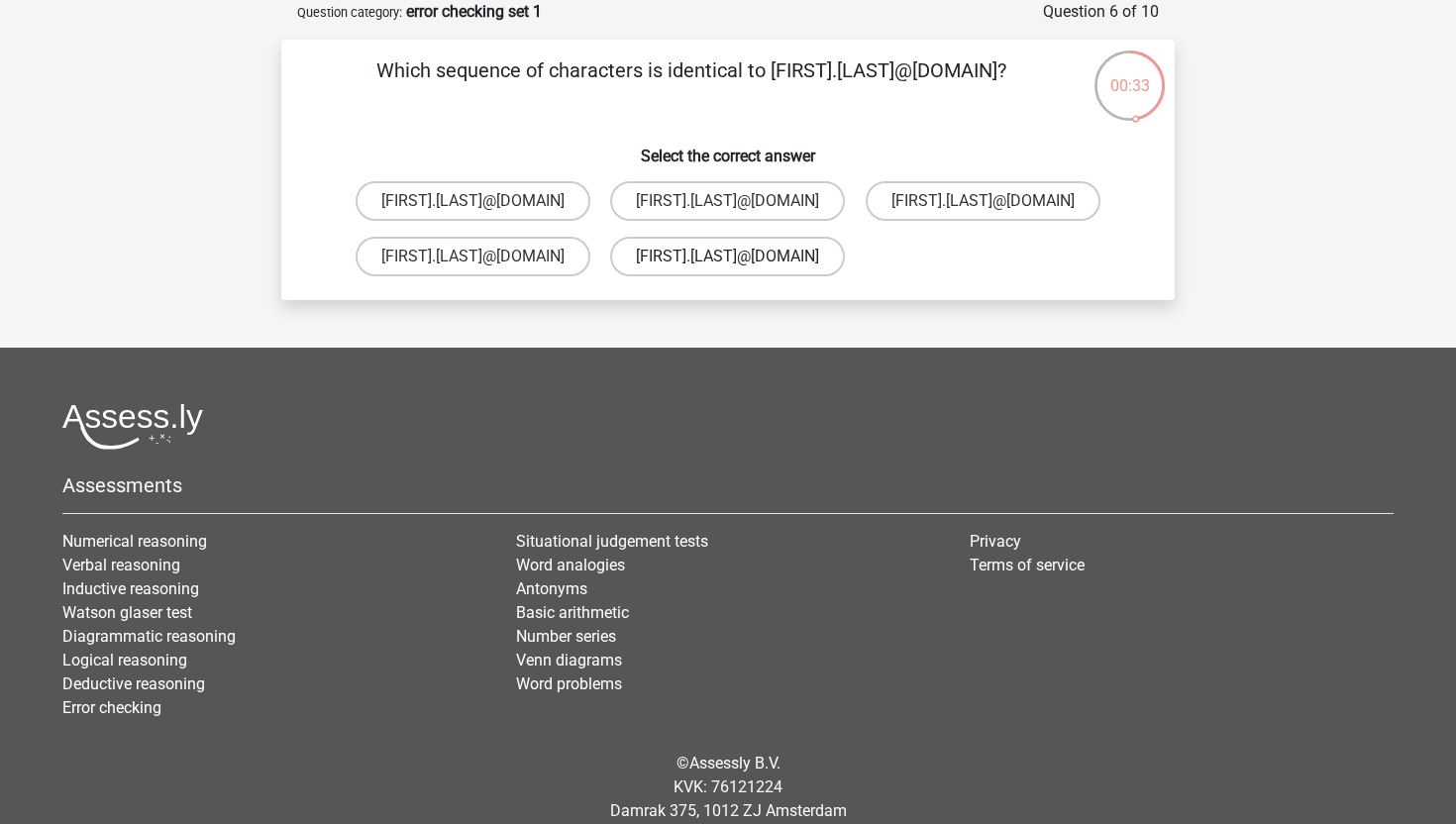 click on "Connor.Paterson@mailme.com" at bounding box center (727, 257) 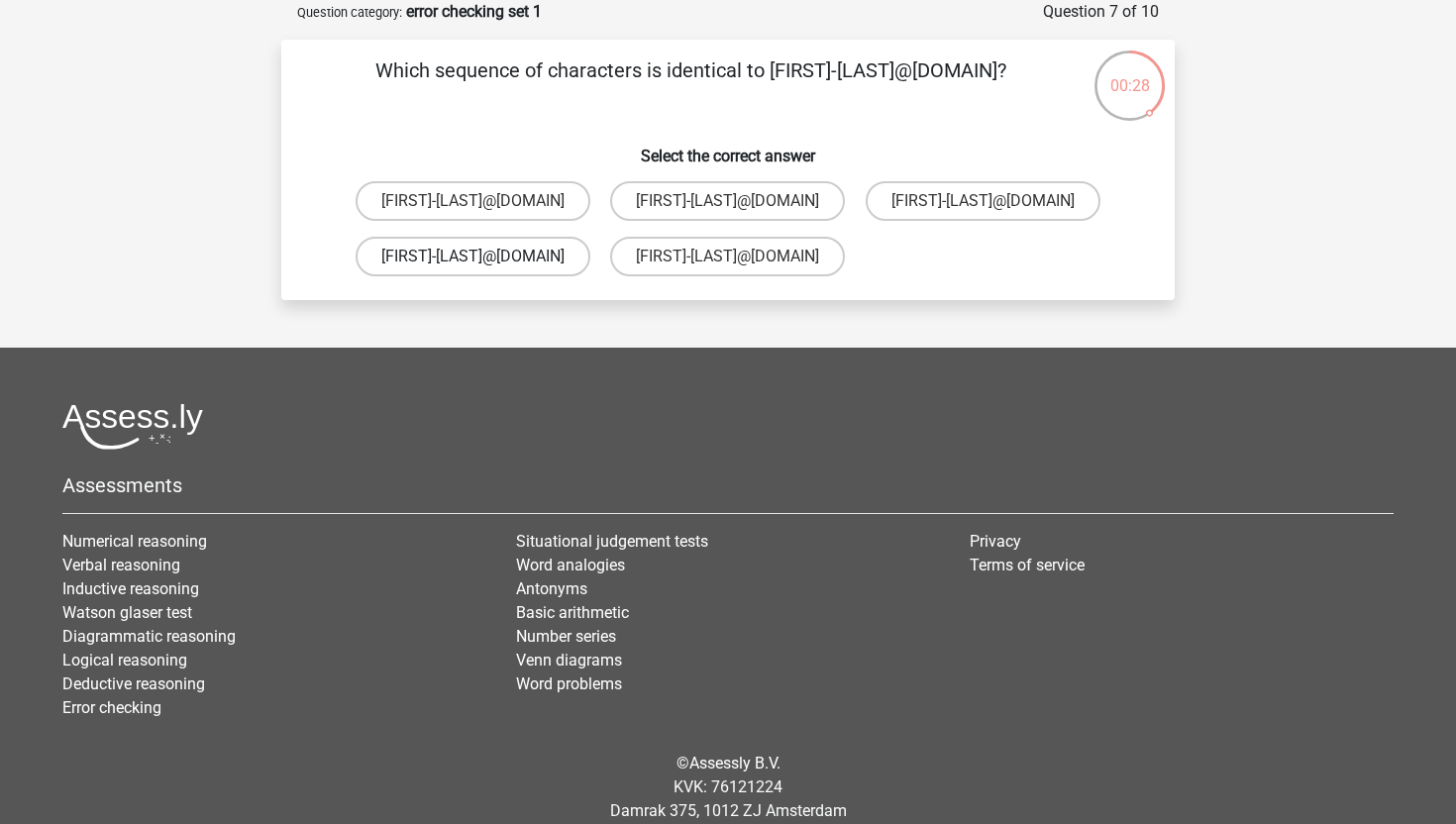 click on "Ava-Carroll@mailme.uk.com" at bounding box center [472, 257] 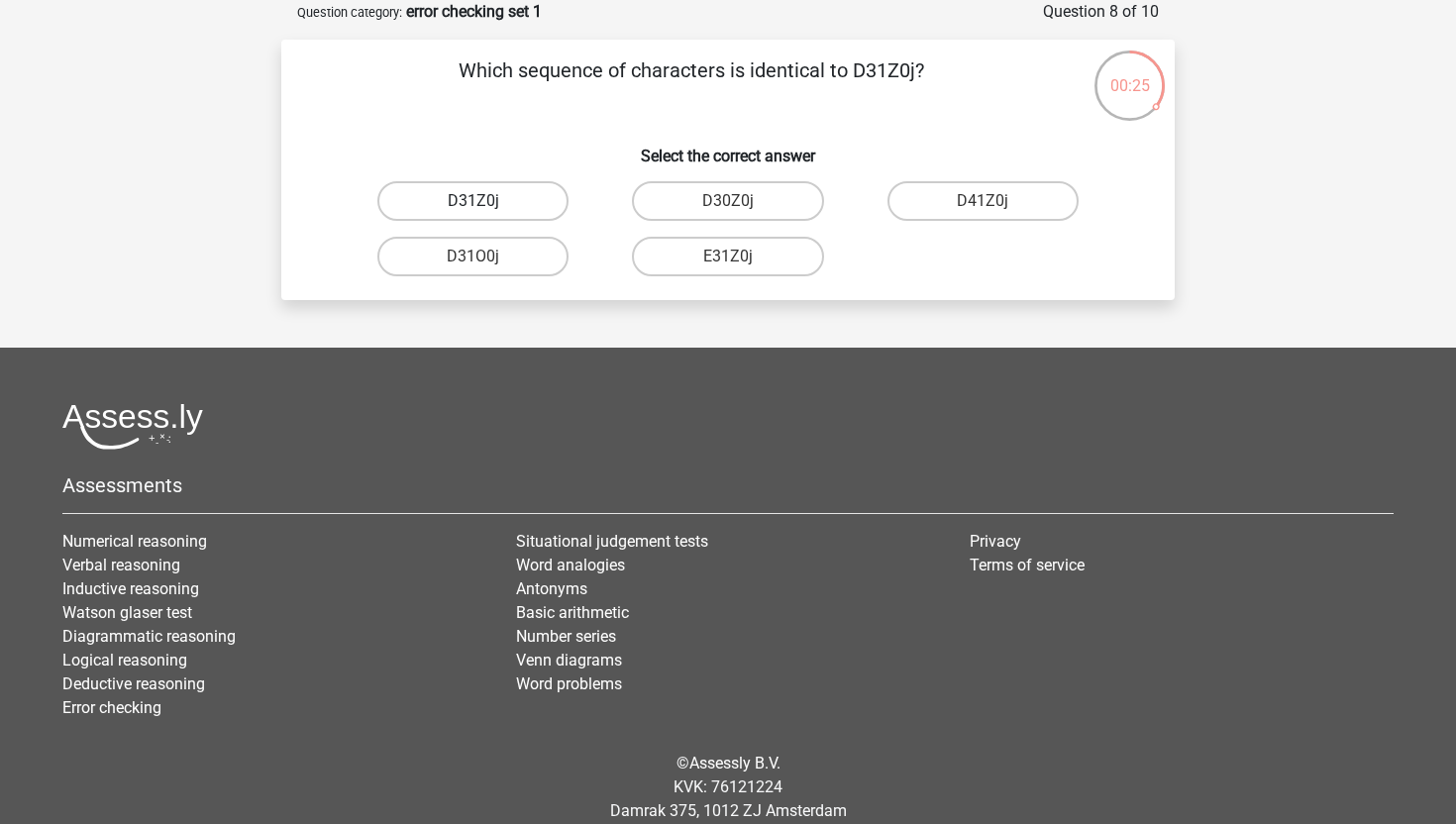 click on "D31Z0j" at bounding box center [472, 201] 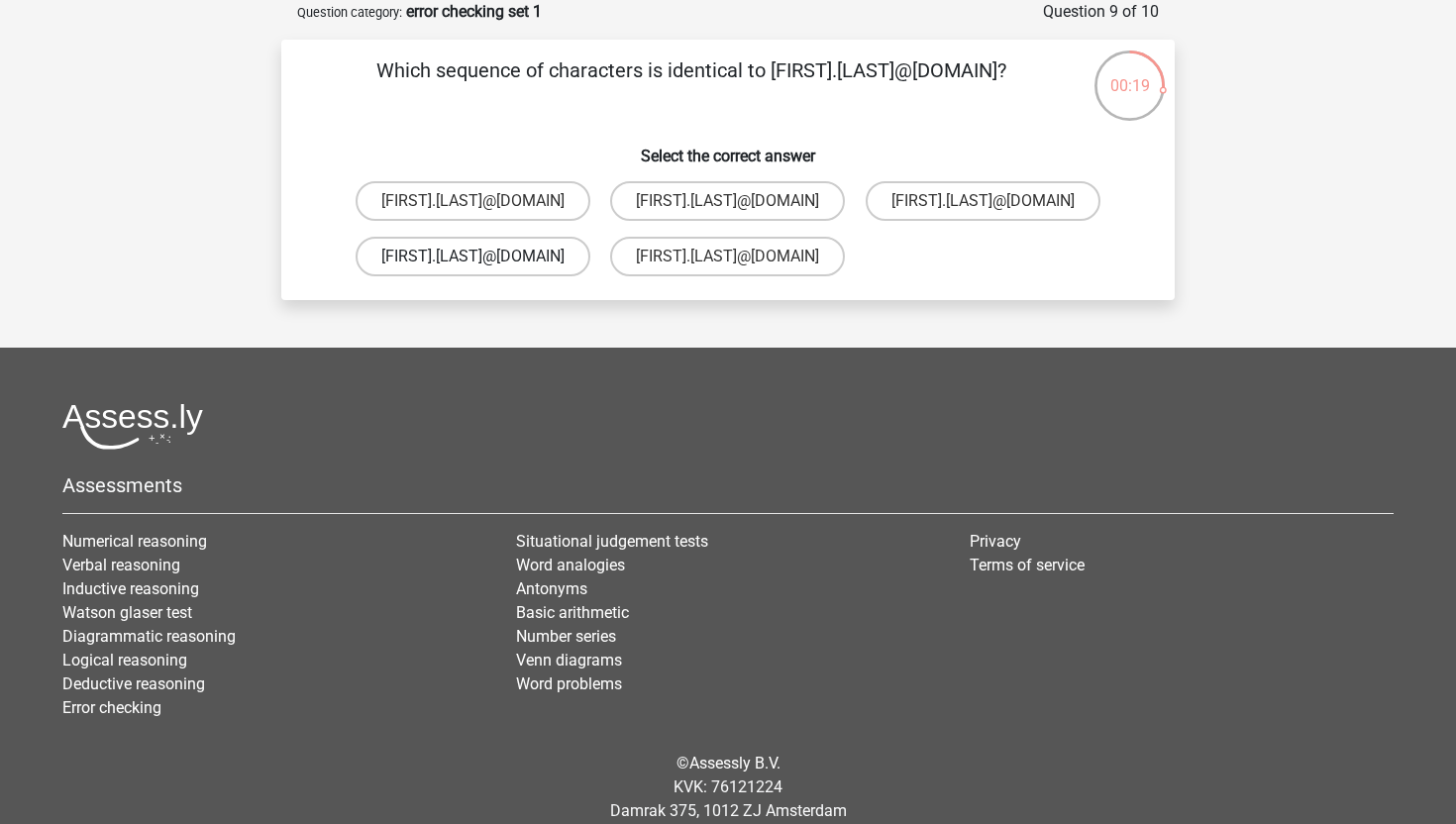click on "Arthur.Bradly@mailme.coo" at bounding box center (472, 257) 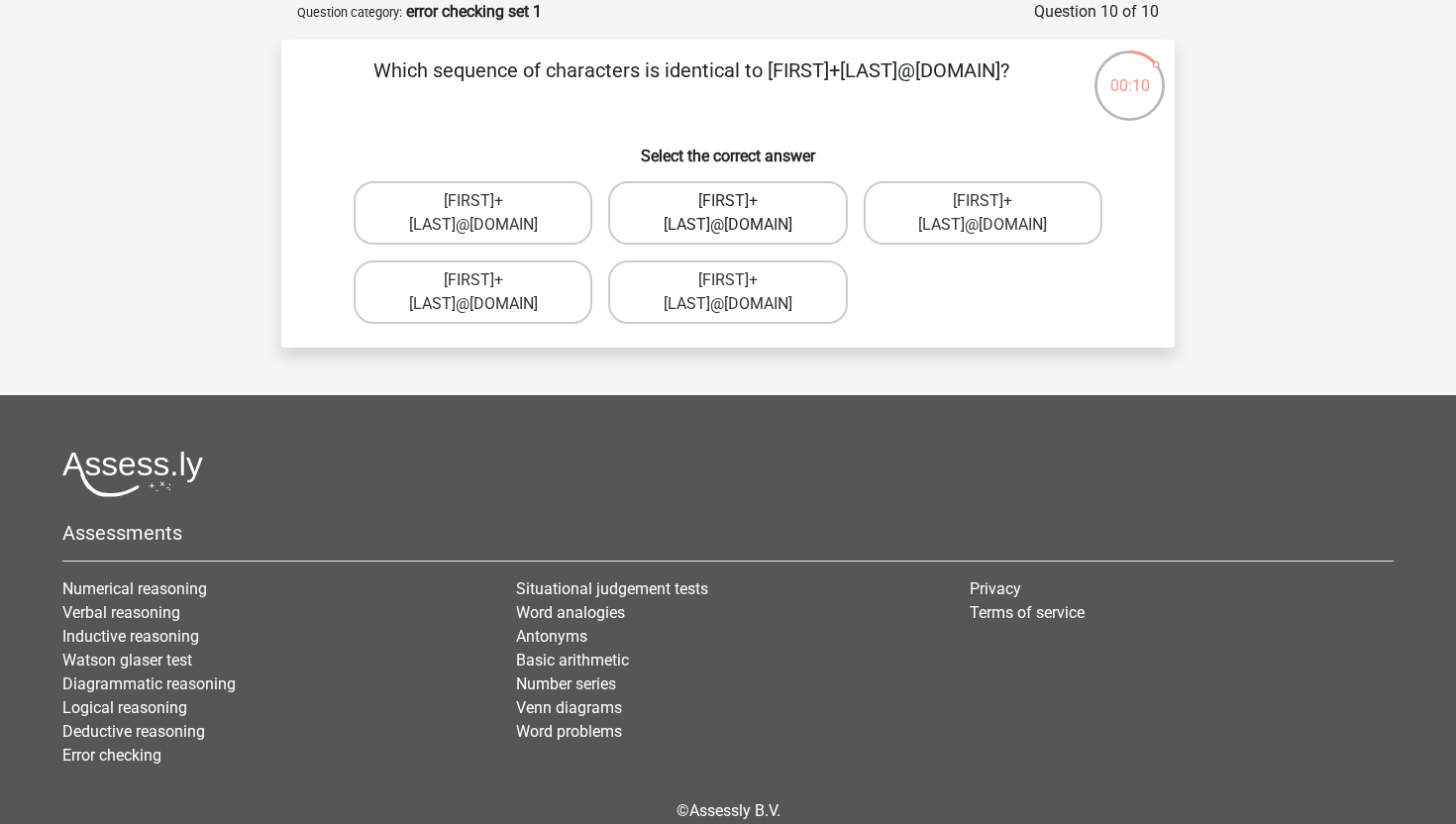 click on "Theo+Sadler@Gmail.uk.com" at bounding box center (727, 213) 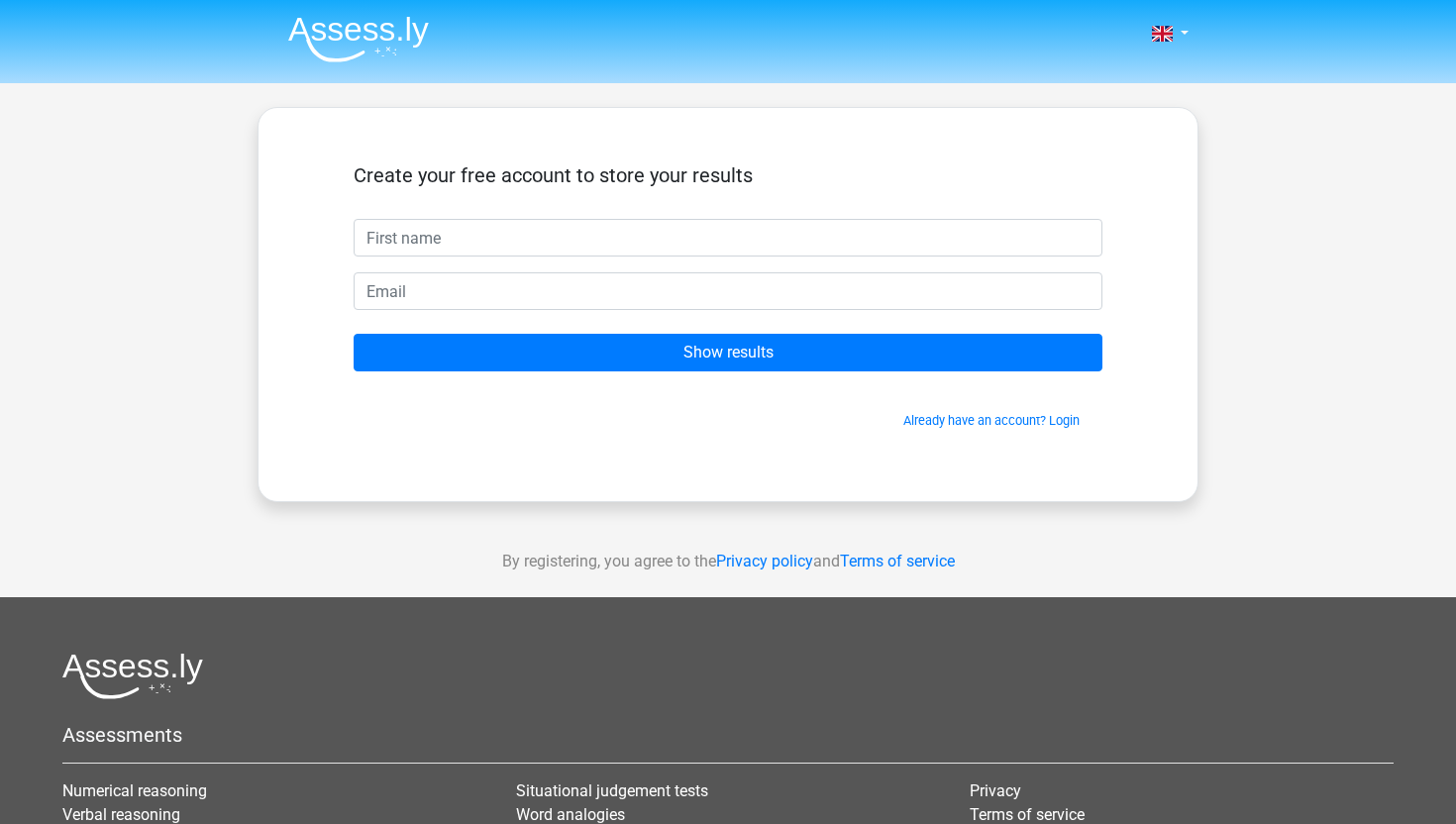 scroll, scrollTop: 0, scrollLeft: 0, axis: both 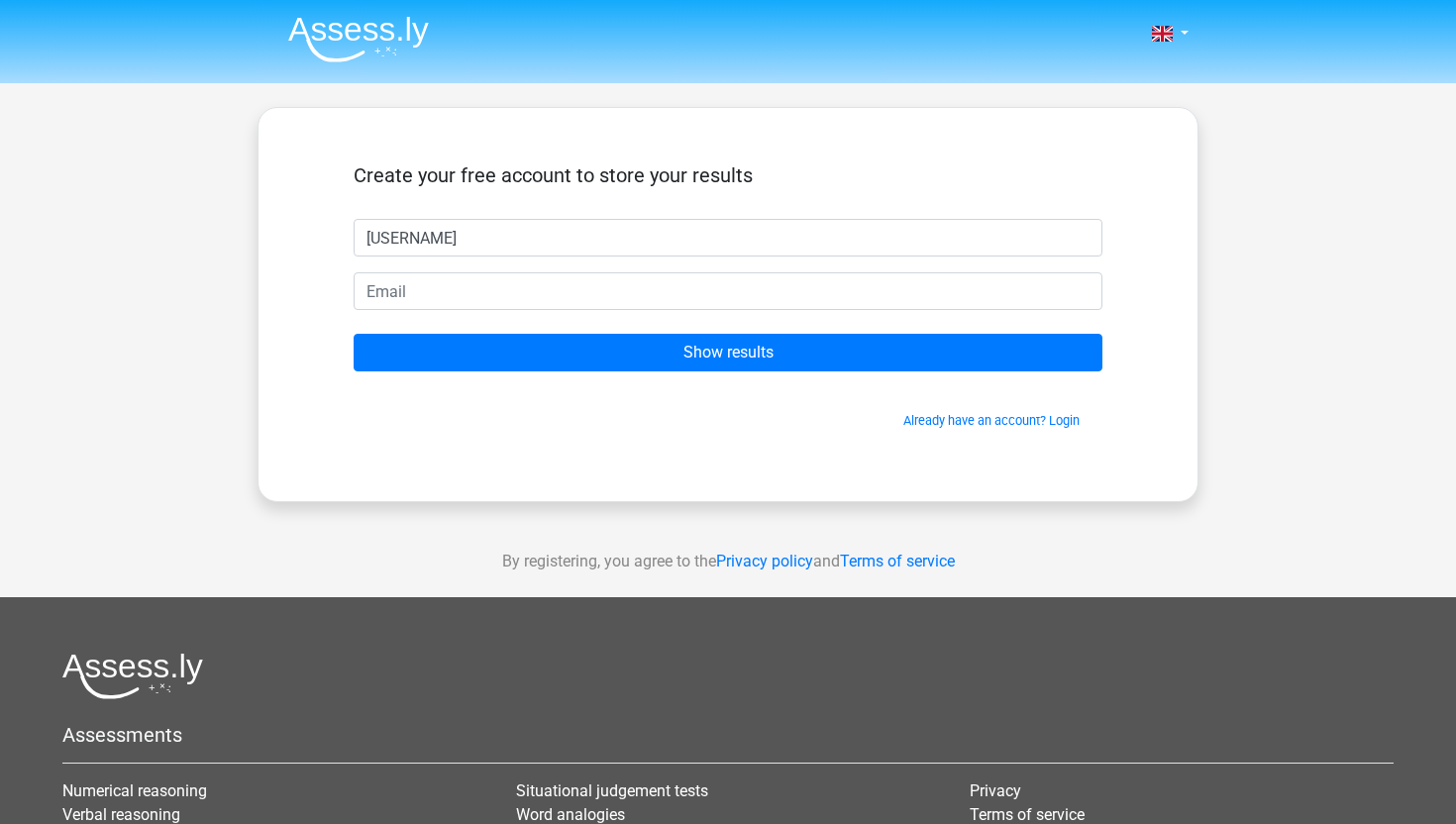 type on "[USERNAME]" 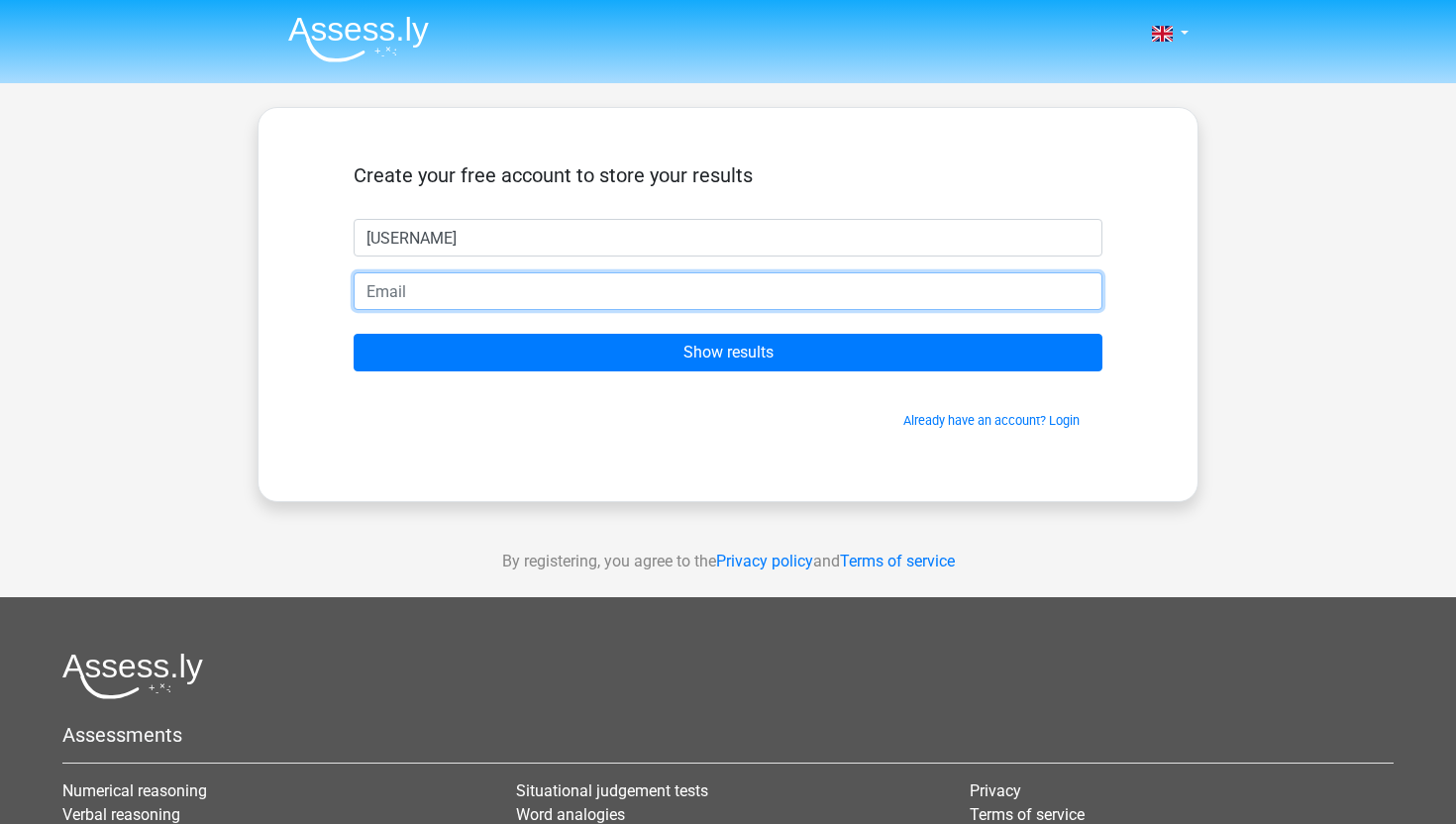 click at bounding box center (728, 291) 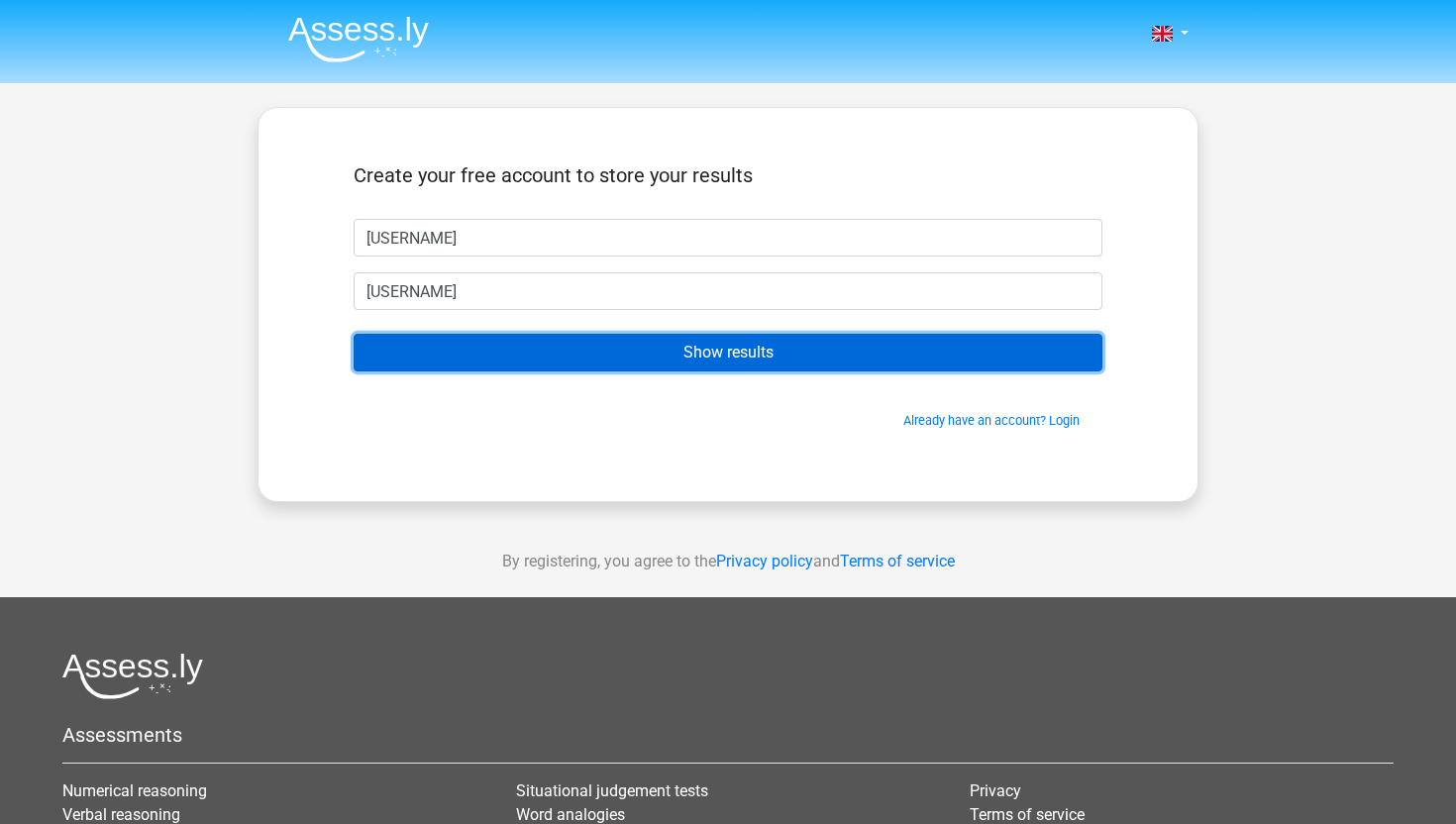 click on "Show results" at bounding box center [728, 353] 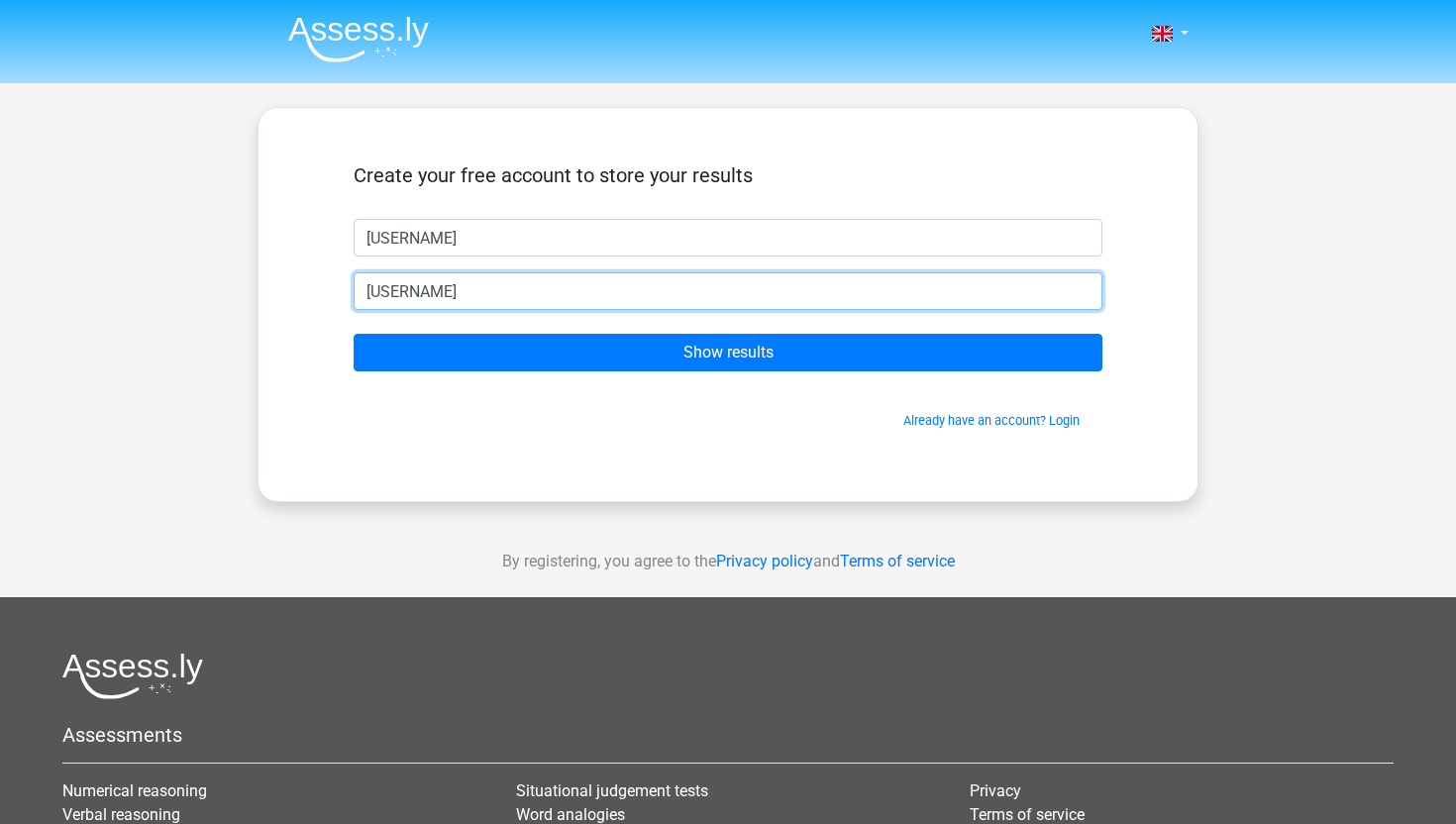 click on "[USERNAME]" at bounding box center (728, 291) 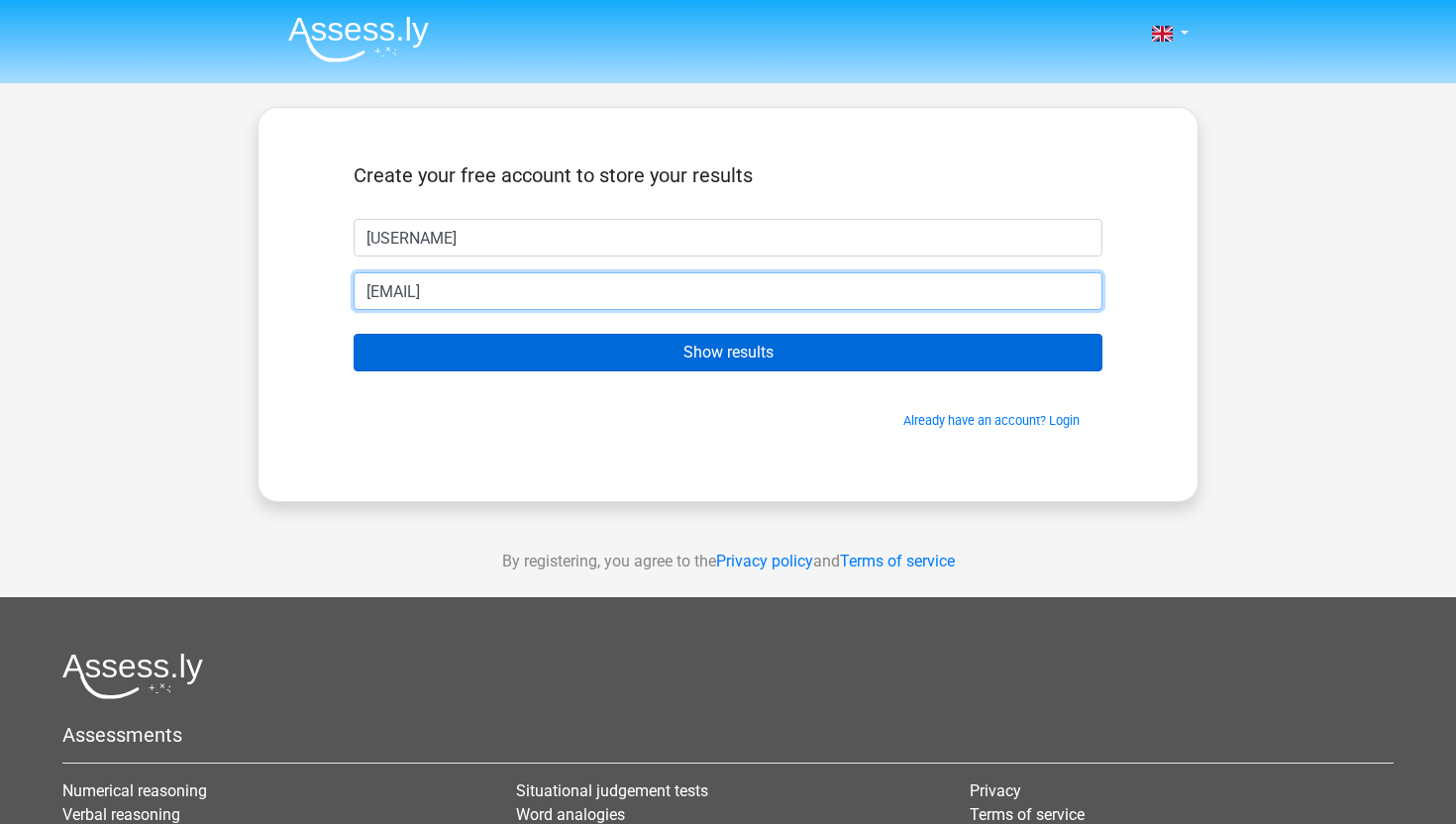 type on "[EMAIL]" 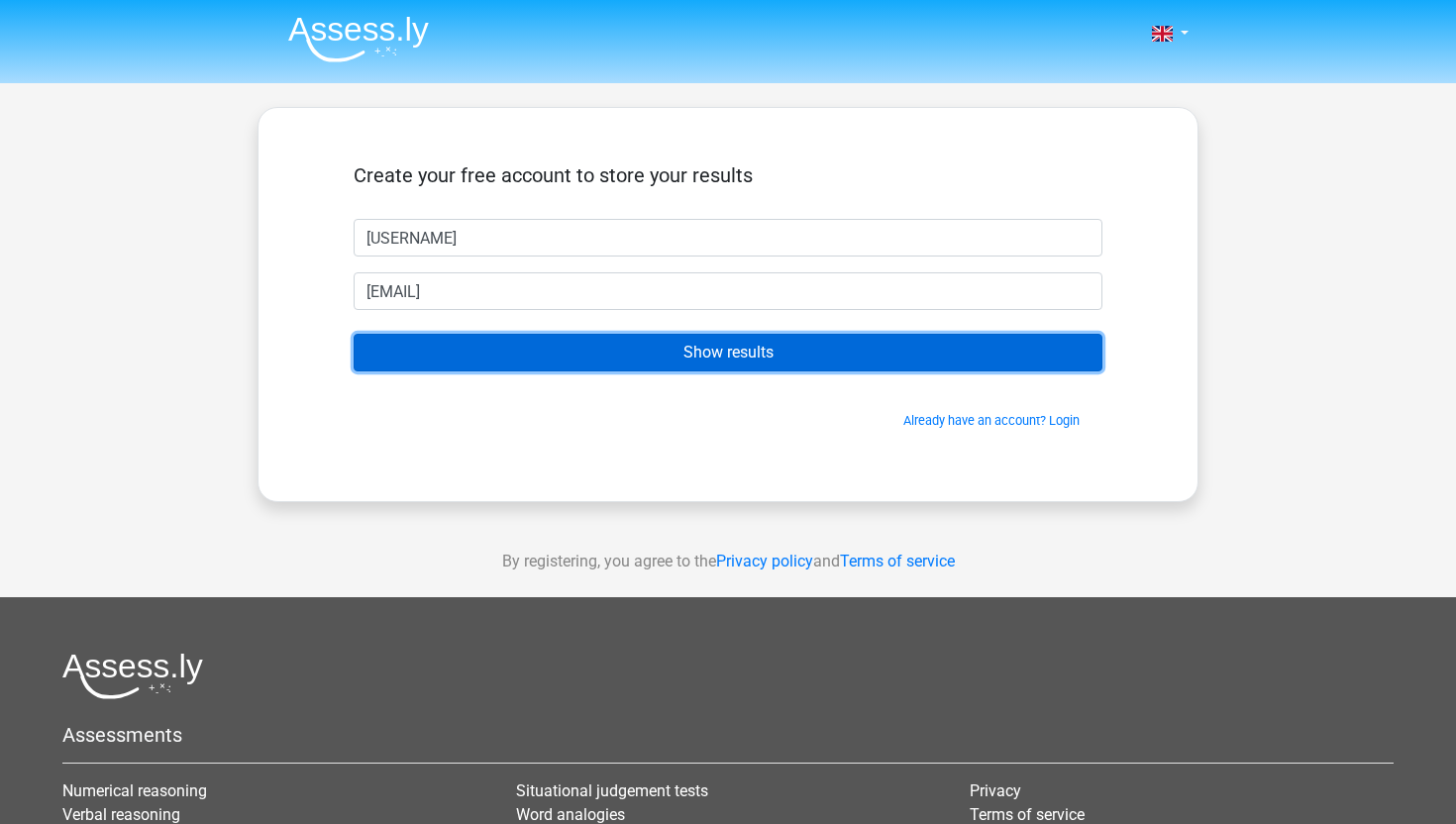 click on "Show results" at bounding box center [728, 353] 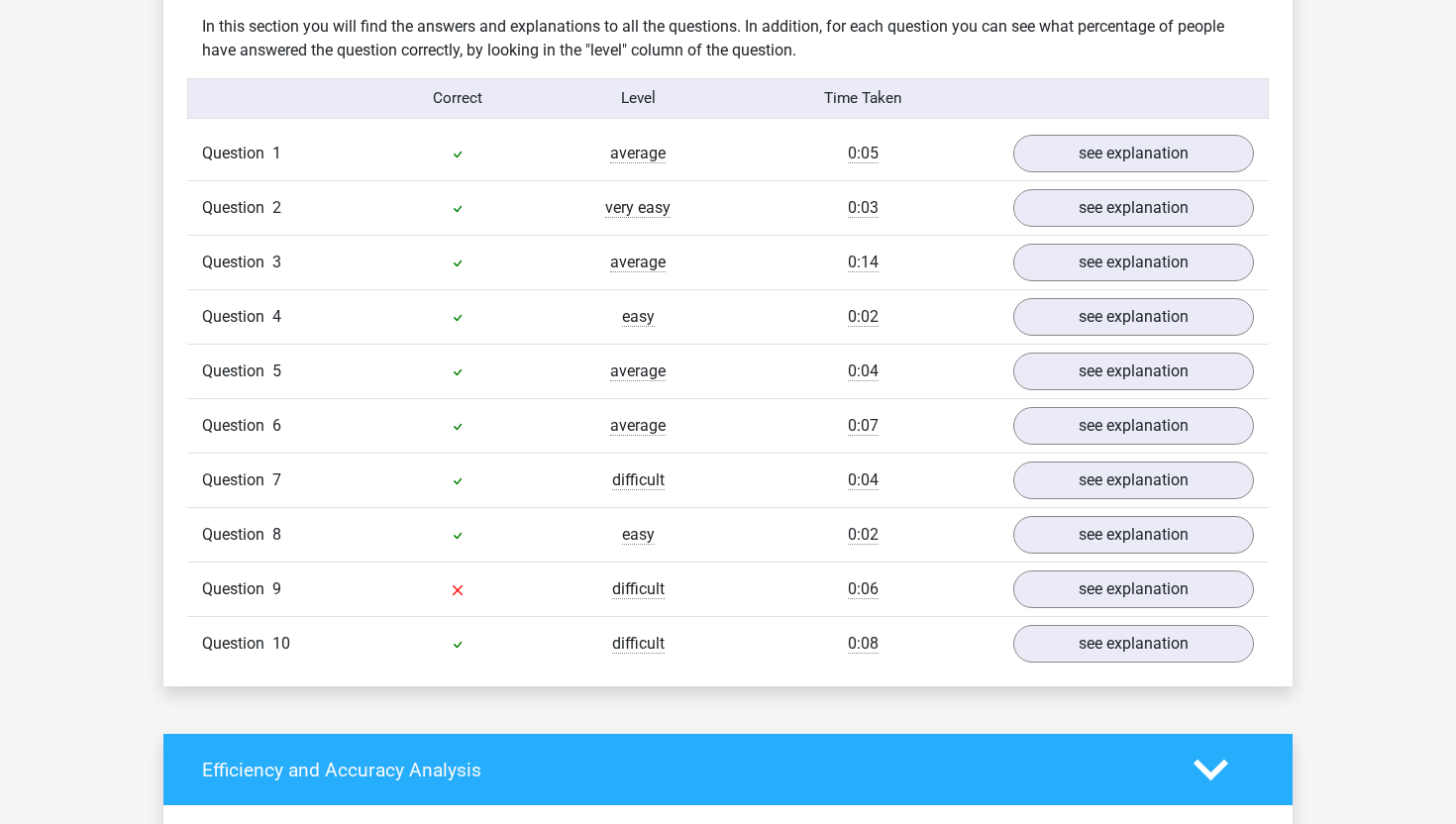 scroll, scrollTop: 1538, scrollLeft: 0, axis: vertical 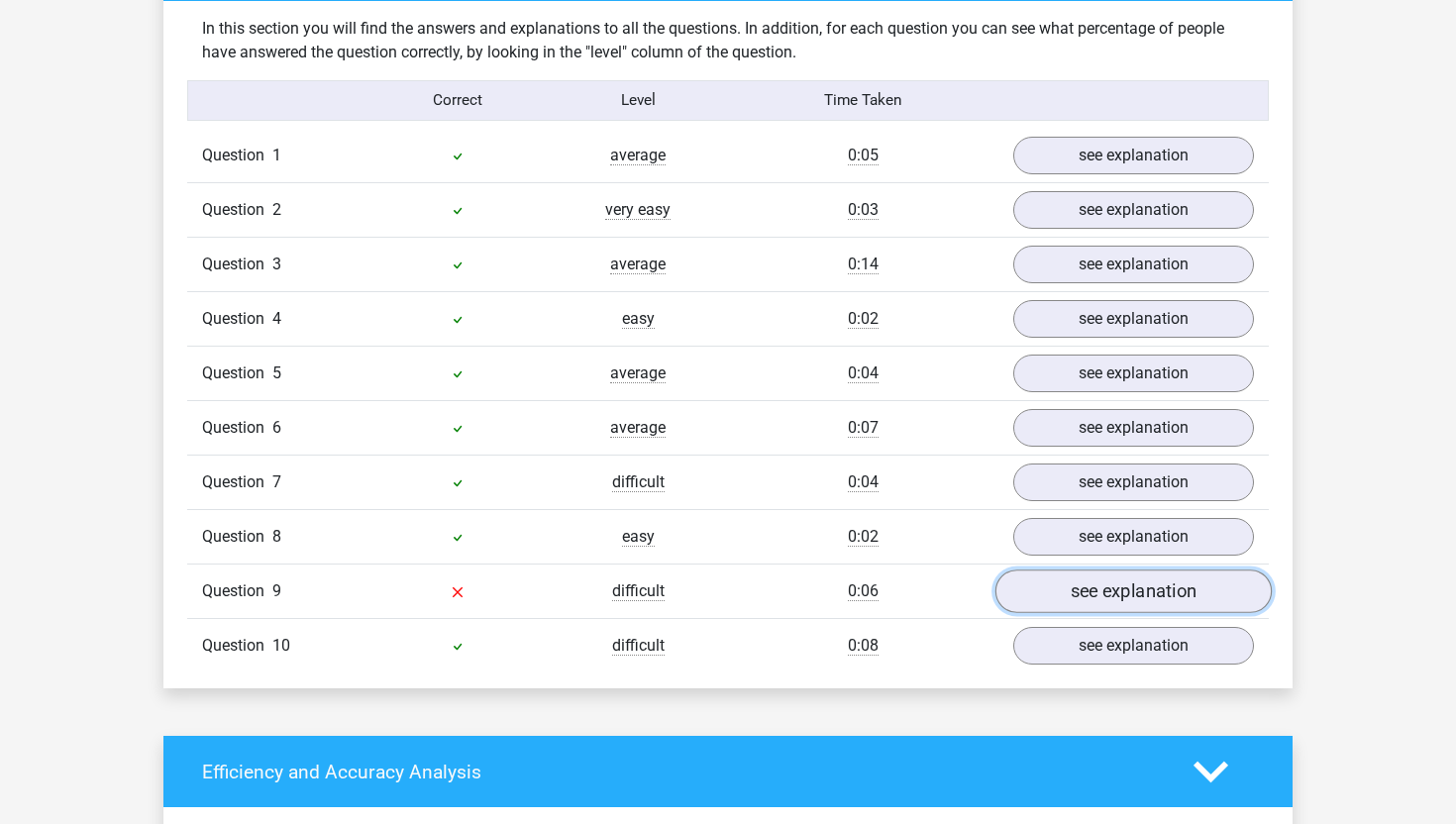 click on "see explanation" at bounding box center [1133, 591] 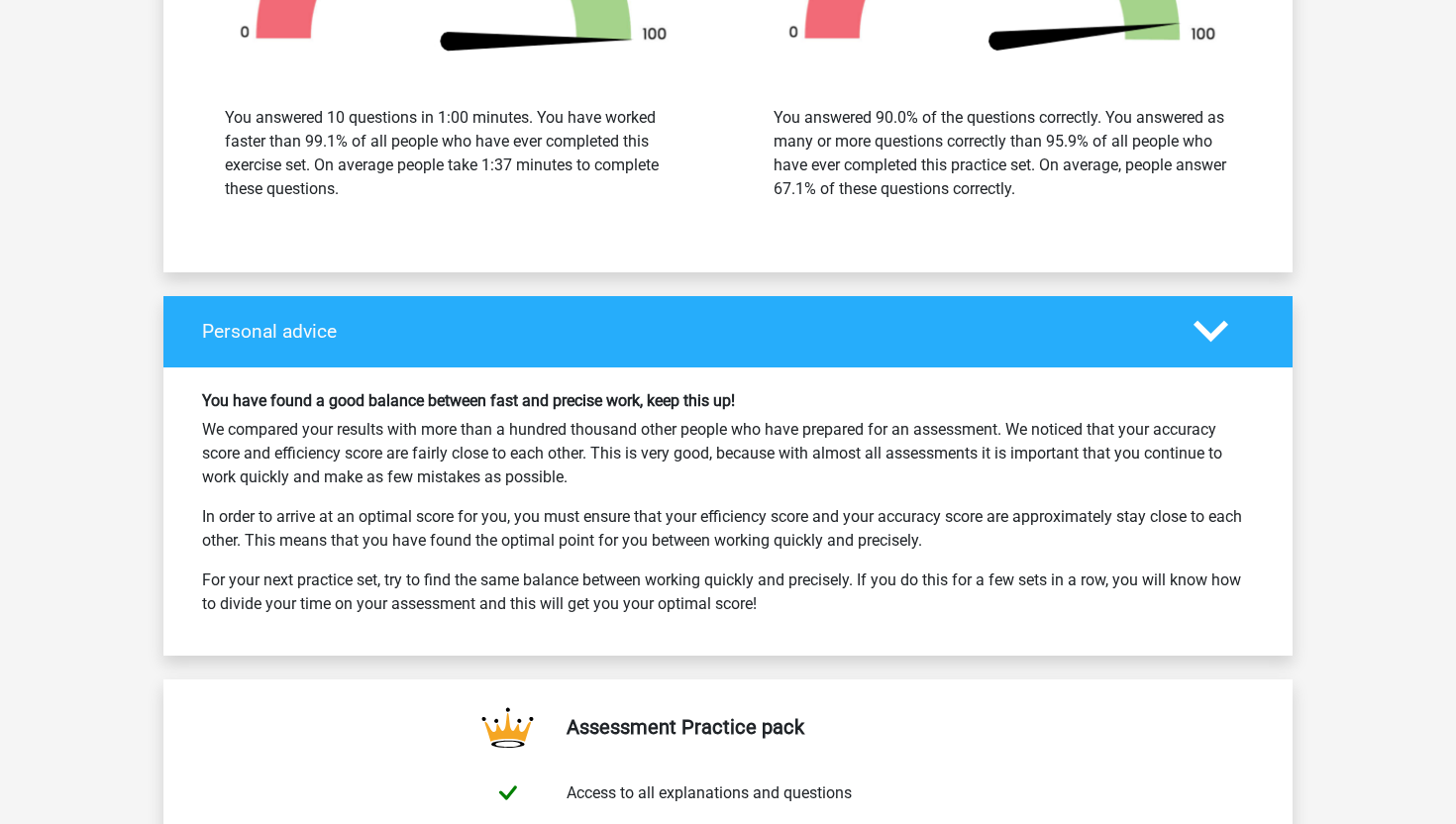 scroll, scrollTop: 2984, scrollLeft: 0, axis: vertical 